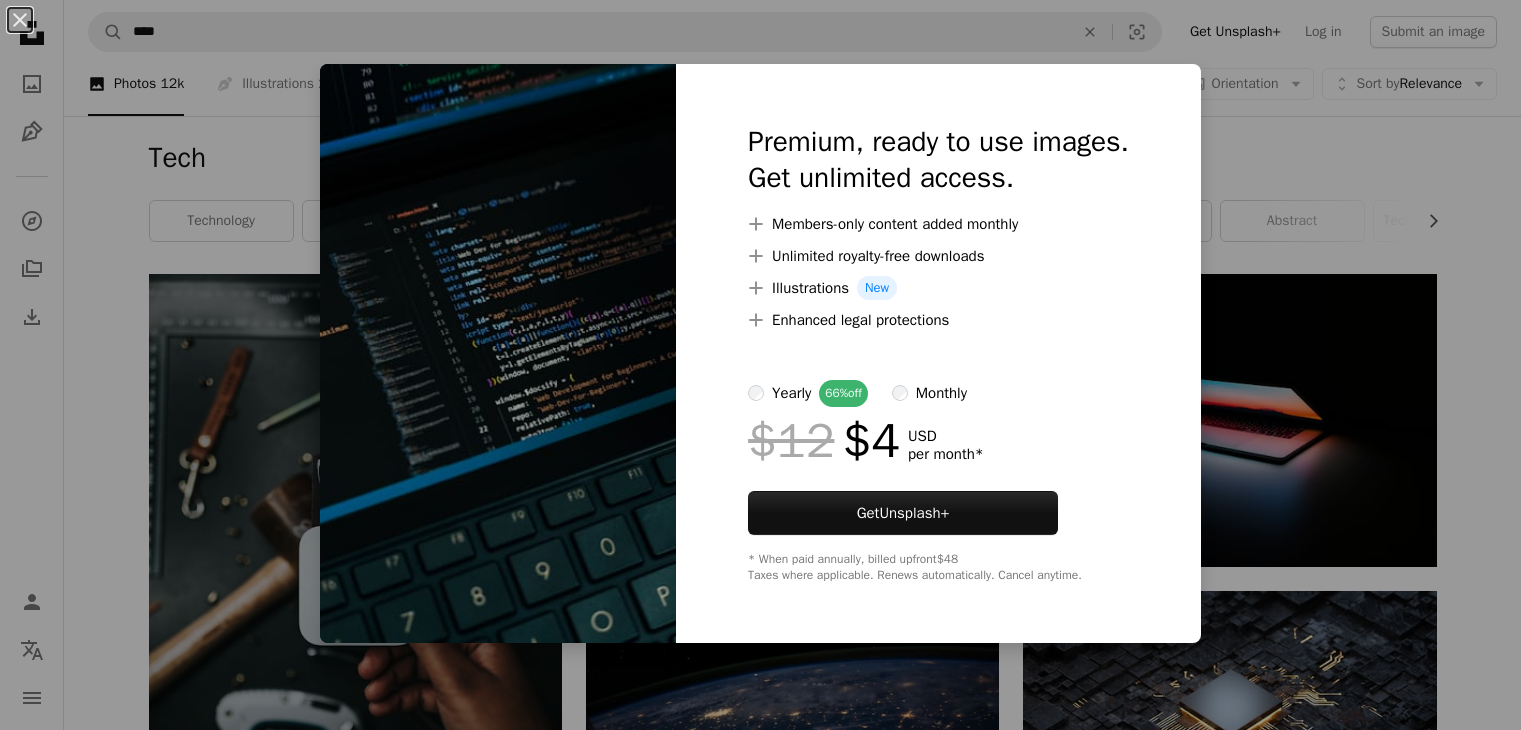 scroll, scrollTop: 1554, scrollLeft: 0, axis: vertical 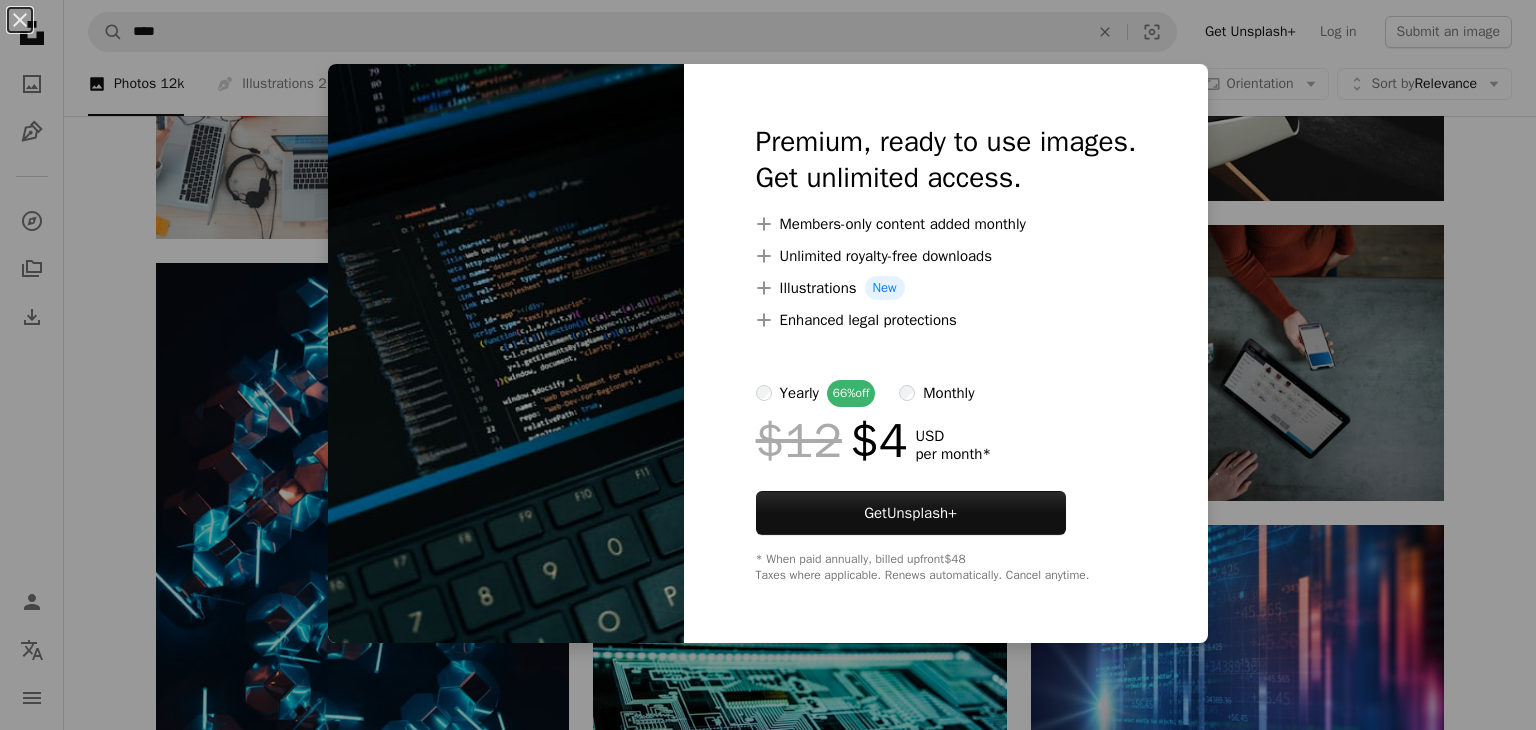 click on "An X shape Premium, ready to use images. Get unlimited access. A plus sign Members-only content added monthly A plus sign Unlimited royalty-free downloads A plus sign Illustrations  New A plus sign Enhanced legal protections yearly 66%  off monthly $12   $4 USD per month * Get  Unsplash+ * When paid annually, billed upfront  $48 Taxes where applicable. Renews automatically. Cancel anytime." at bounding box center [768, 365] 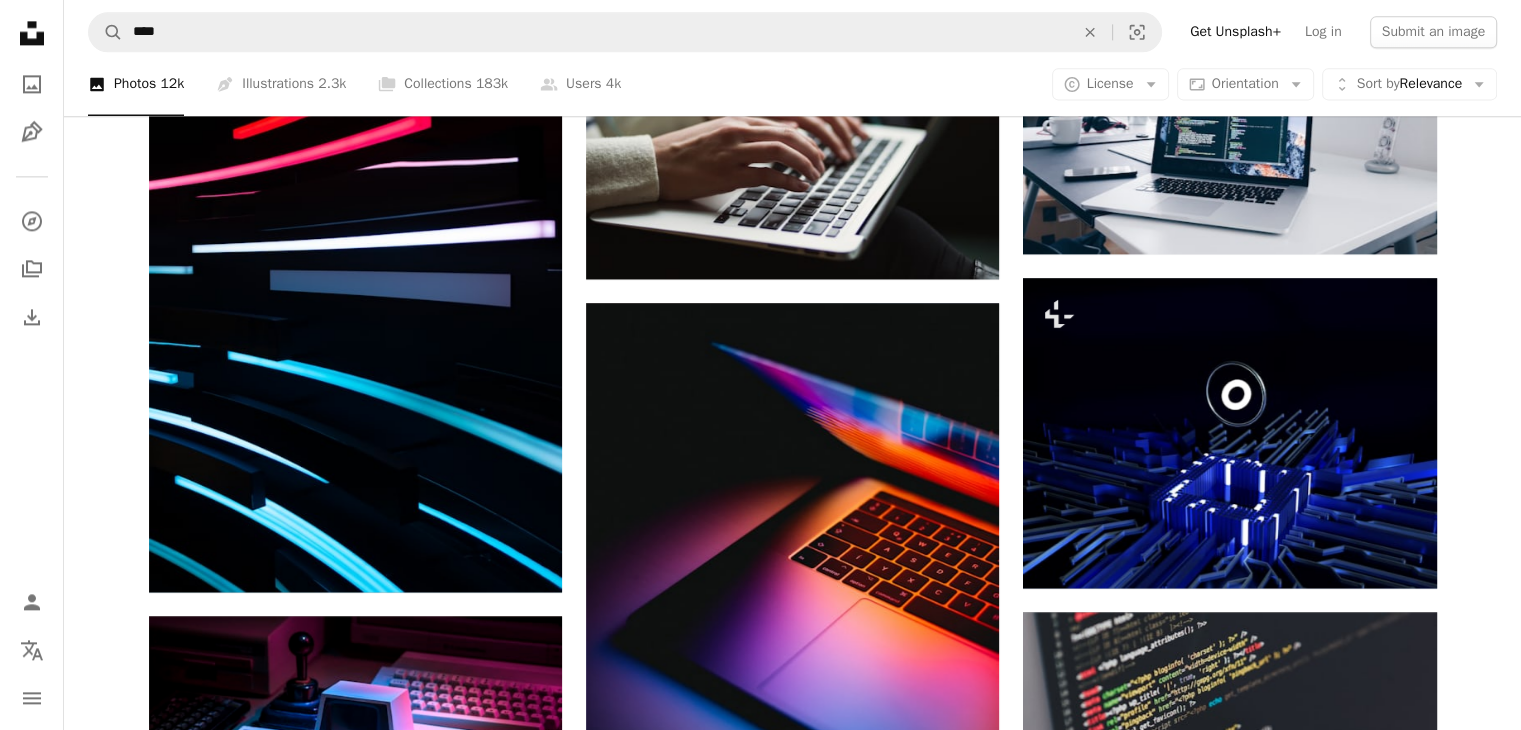 scroll, scrollTop: 3107, scrollLeft: 0, axis: vertical 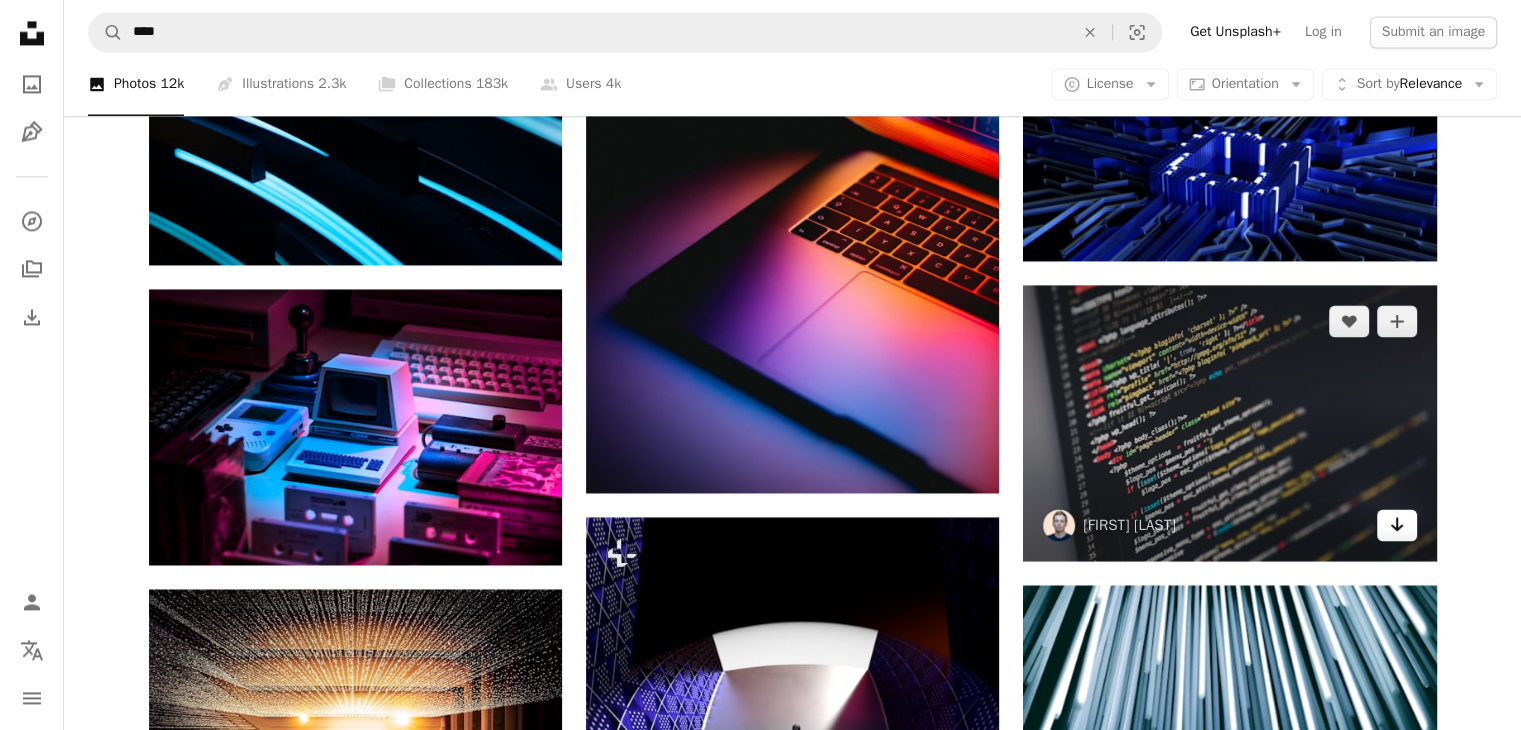 click on "Arrow pointing down" at bounding box center [1397, 525] 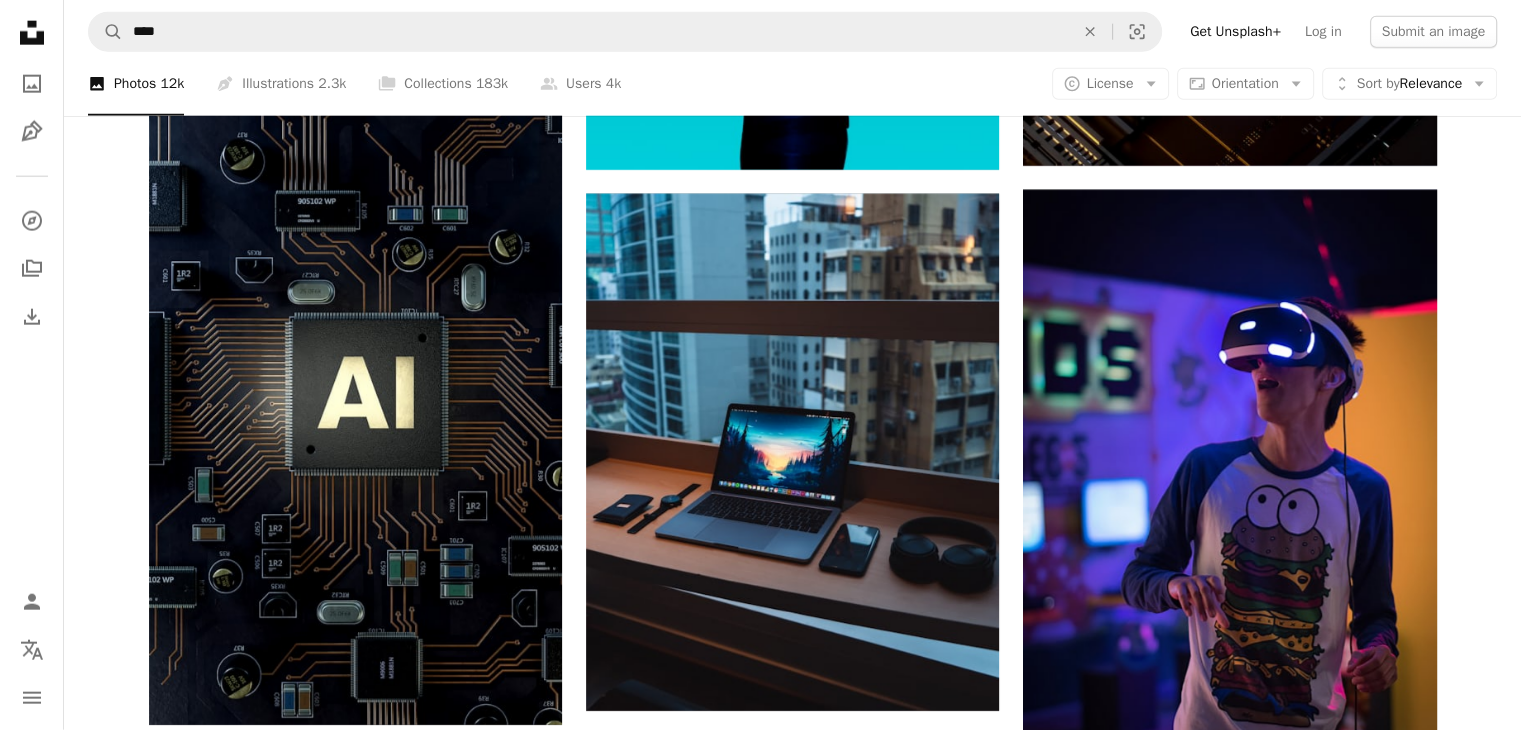 scroll, scrollTop: 5087, scrollLeft: 0, axis: vertical 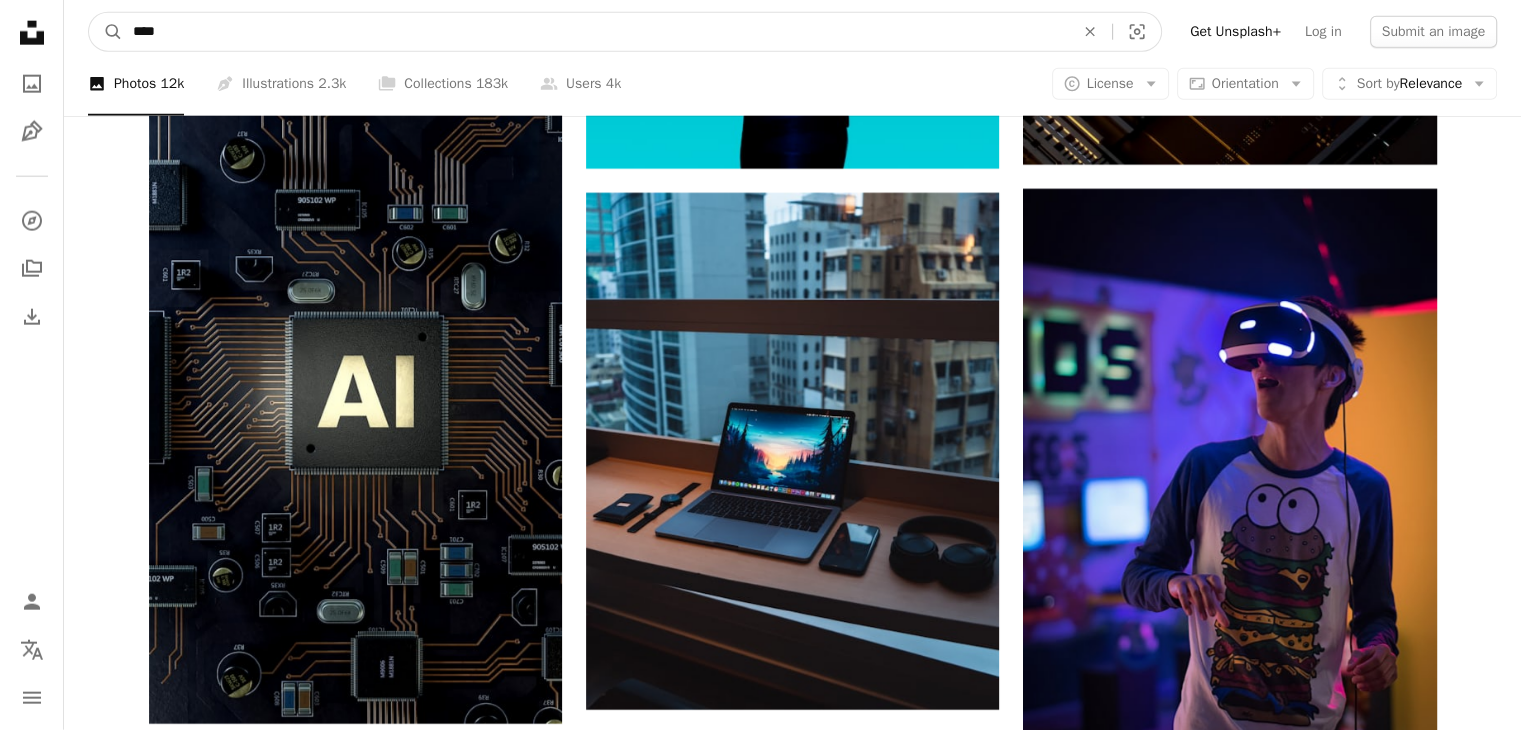 click on "****" at bounding box center [595, 32] 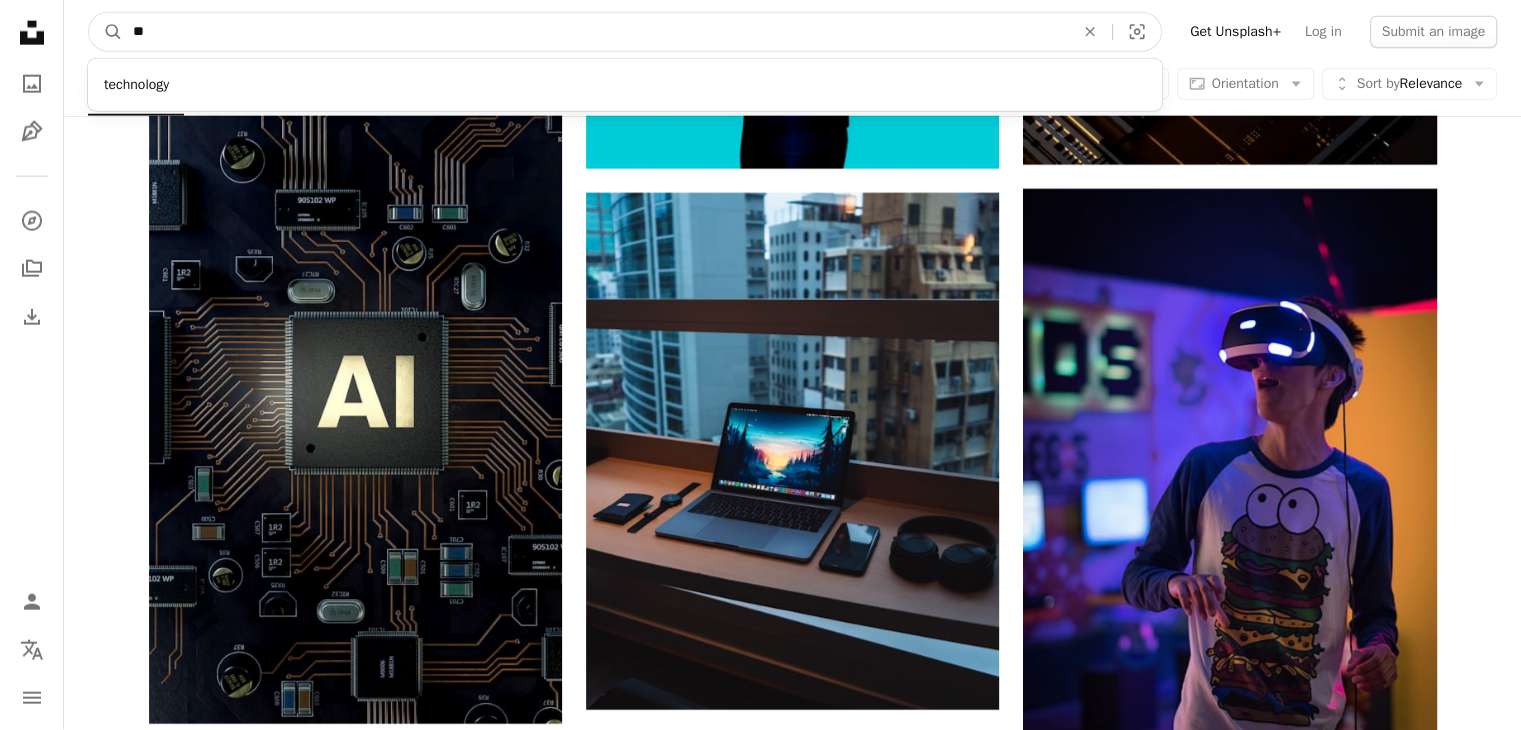 type on "*" 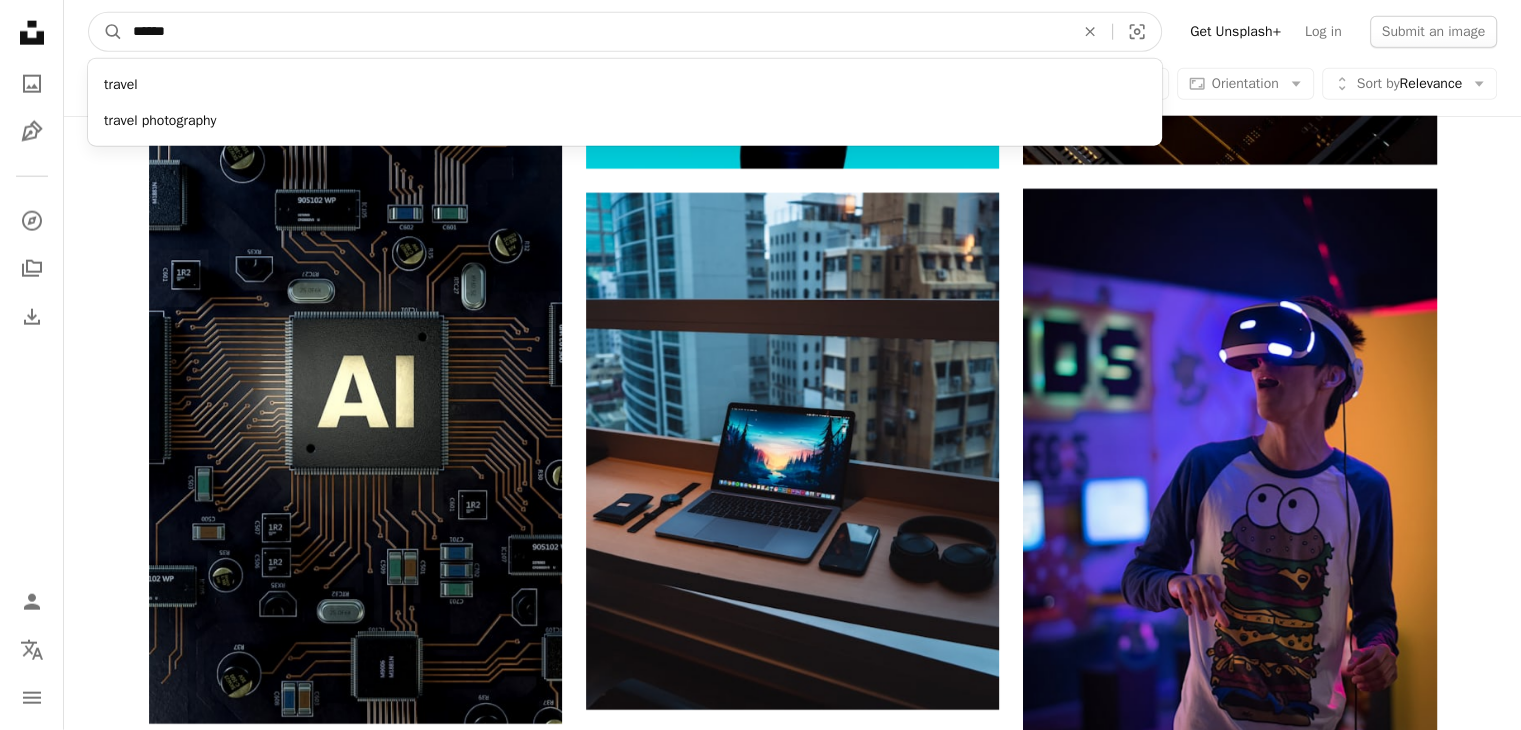 type on "******" 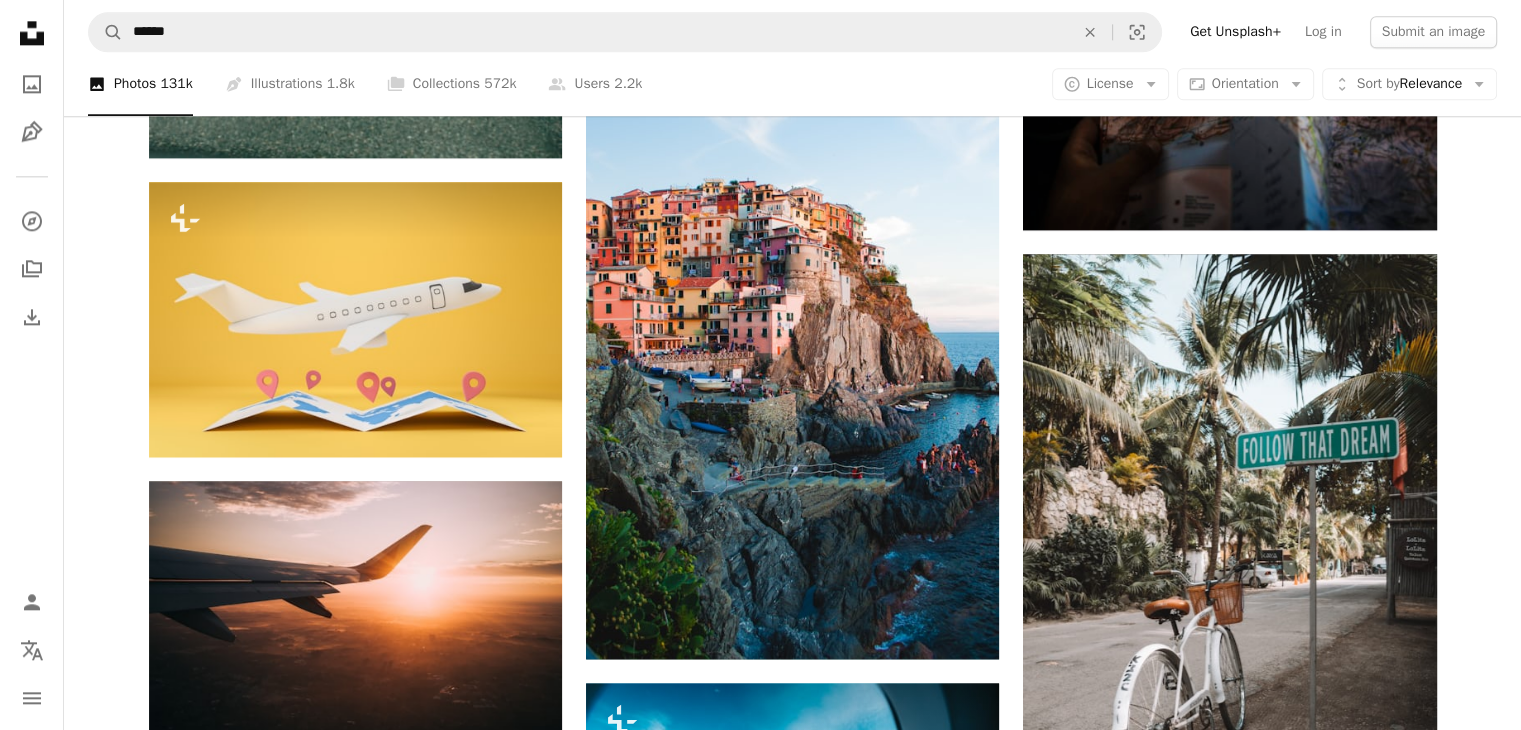 scroll, scrollTop: 2555, scrollLeft: 0, axis: vertical 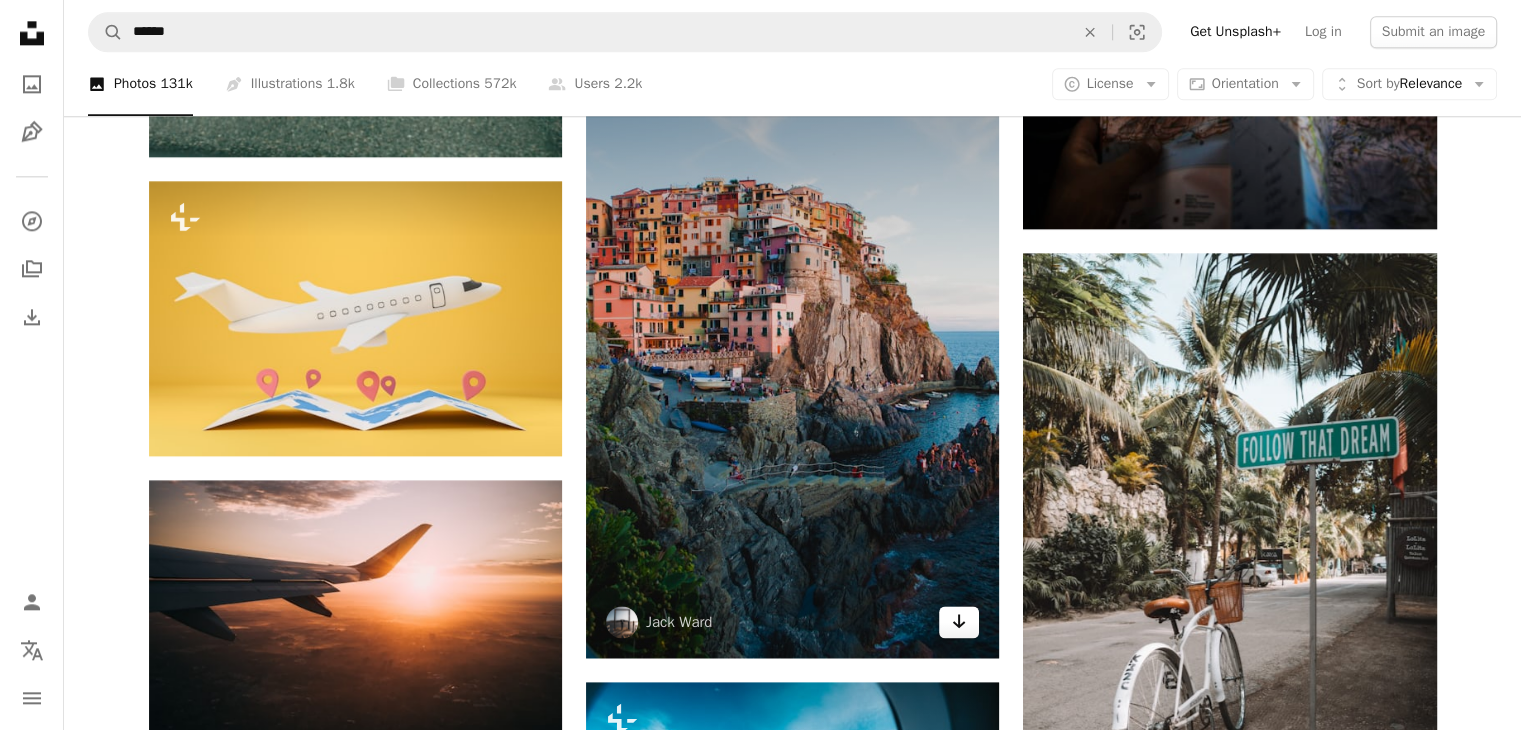 click on "Arrow pointing down" 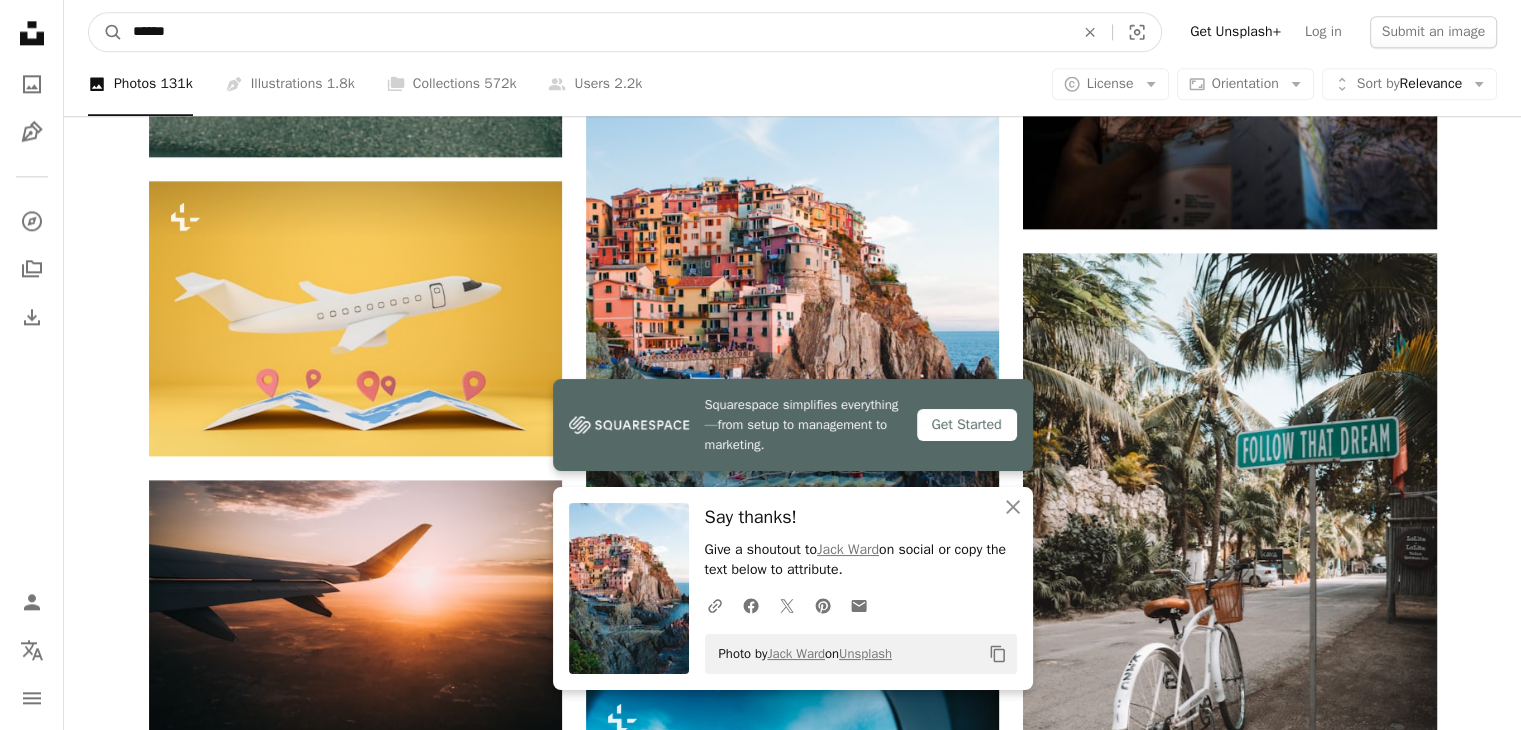 click on "******" at bounding box center (595, 32) 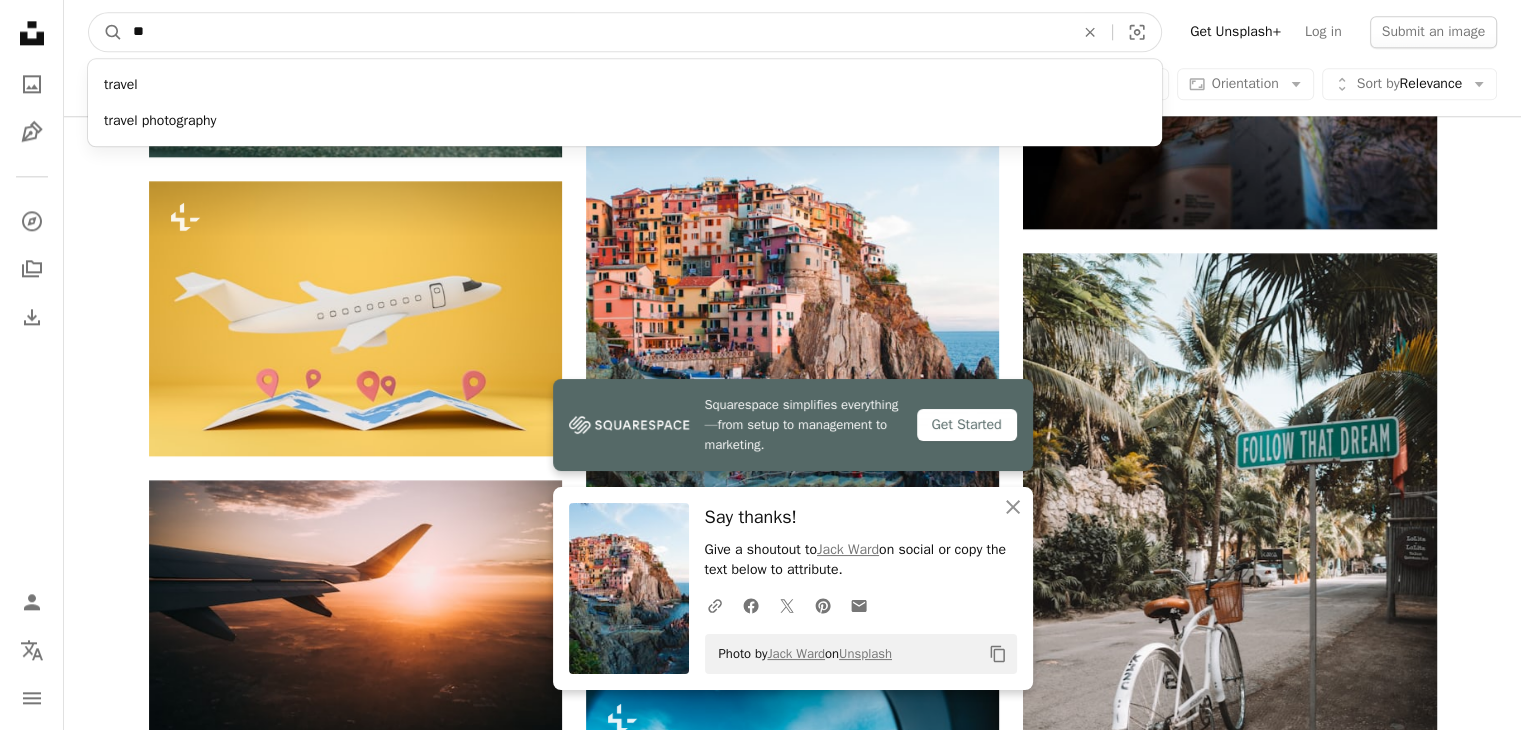 type on "*" 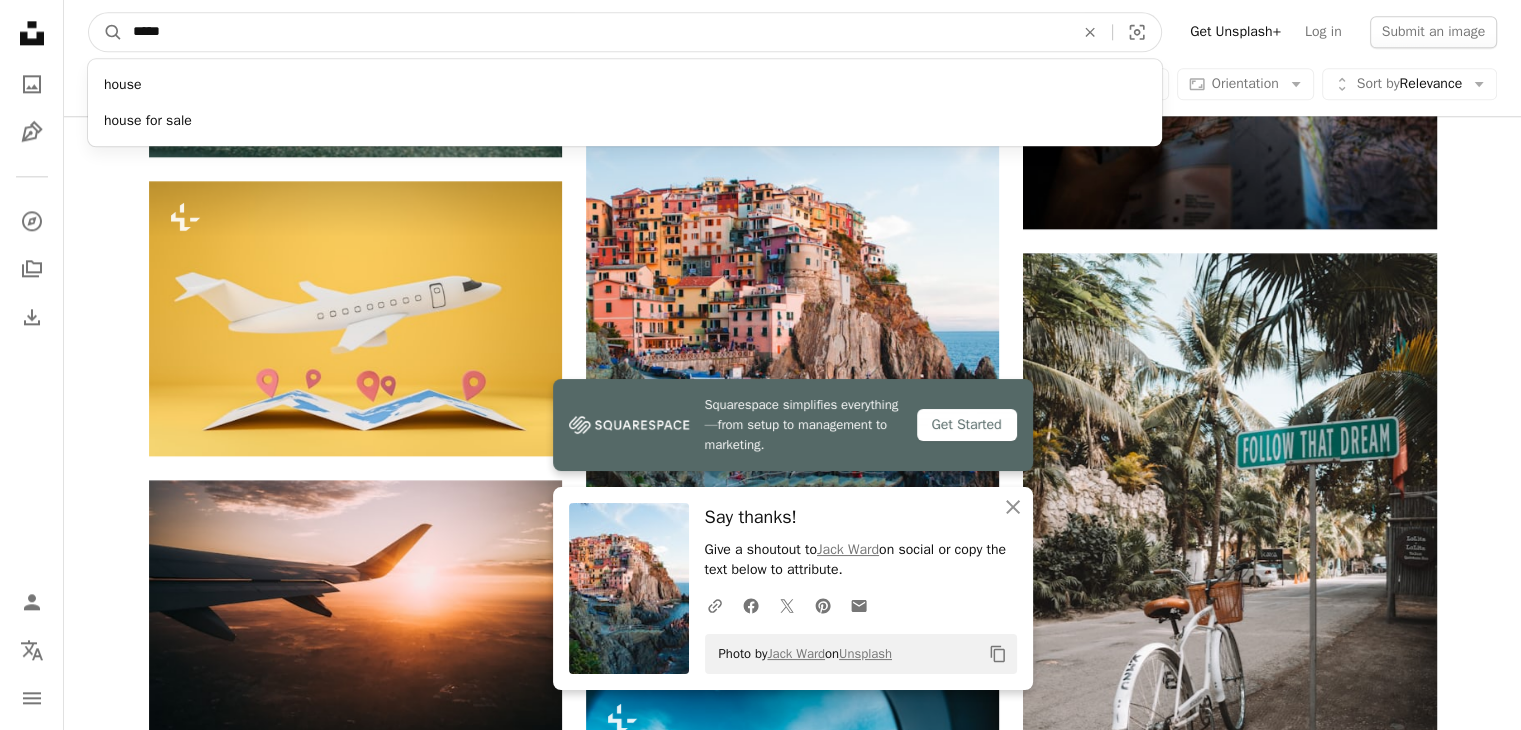 type on "*****" 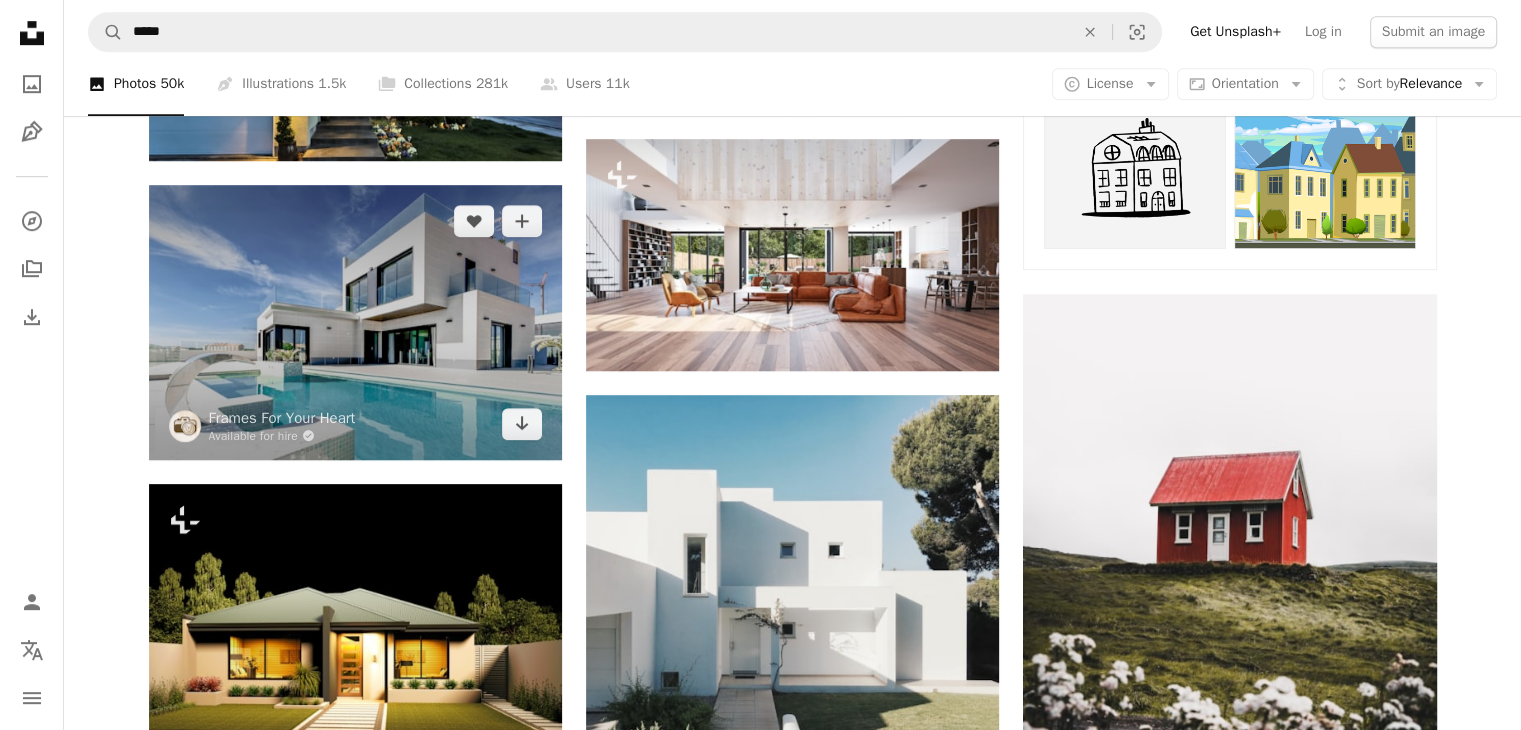scroll, scrollTop: 1256, scrollLeft: 0, axis: vertical 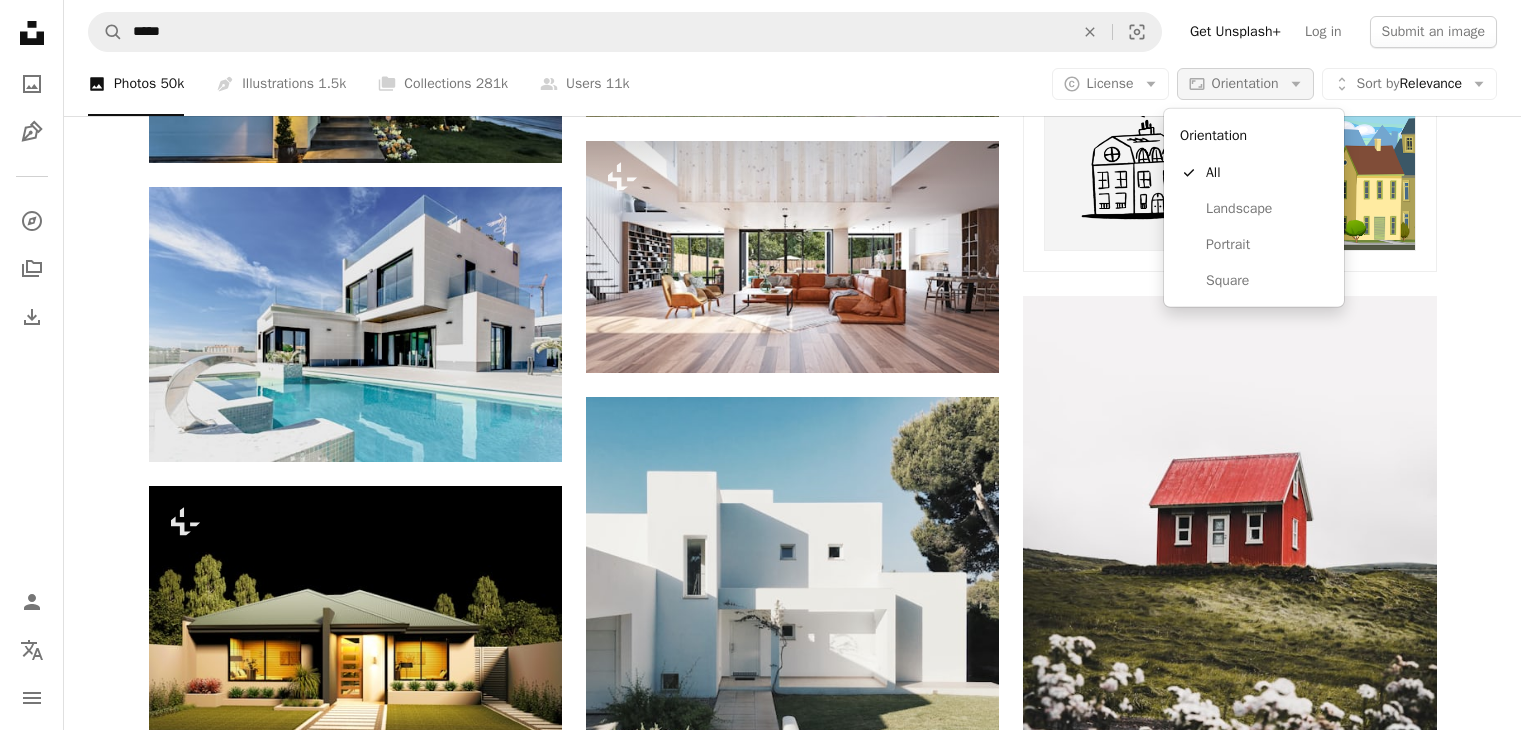click on "Aspect ratio Orientation Arrow down" at bounding box center [1245, 84] 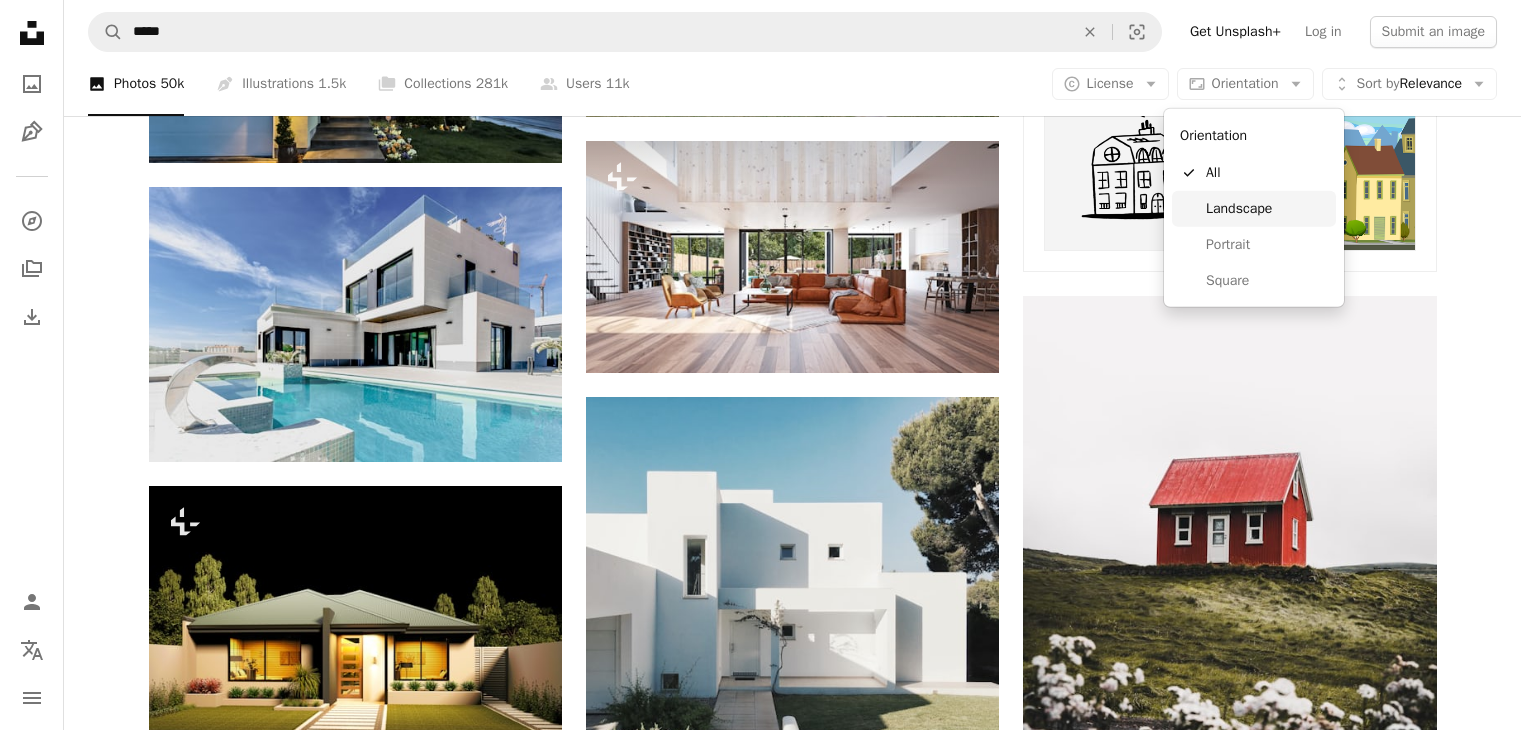 click on "Landscape" at bounding box center [1267, 209] 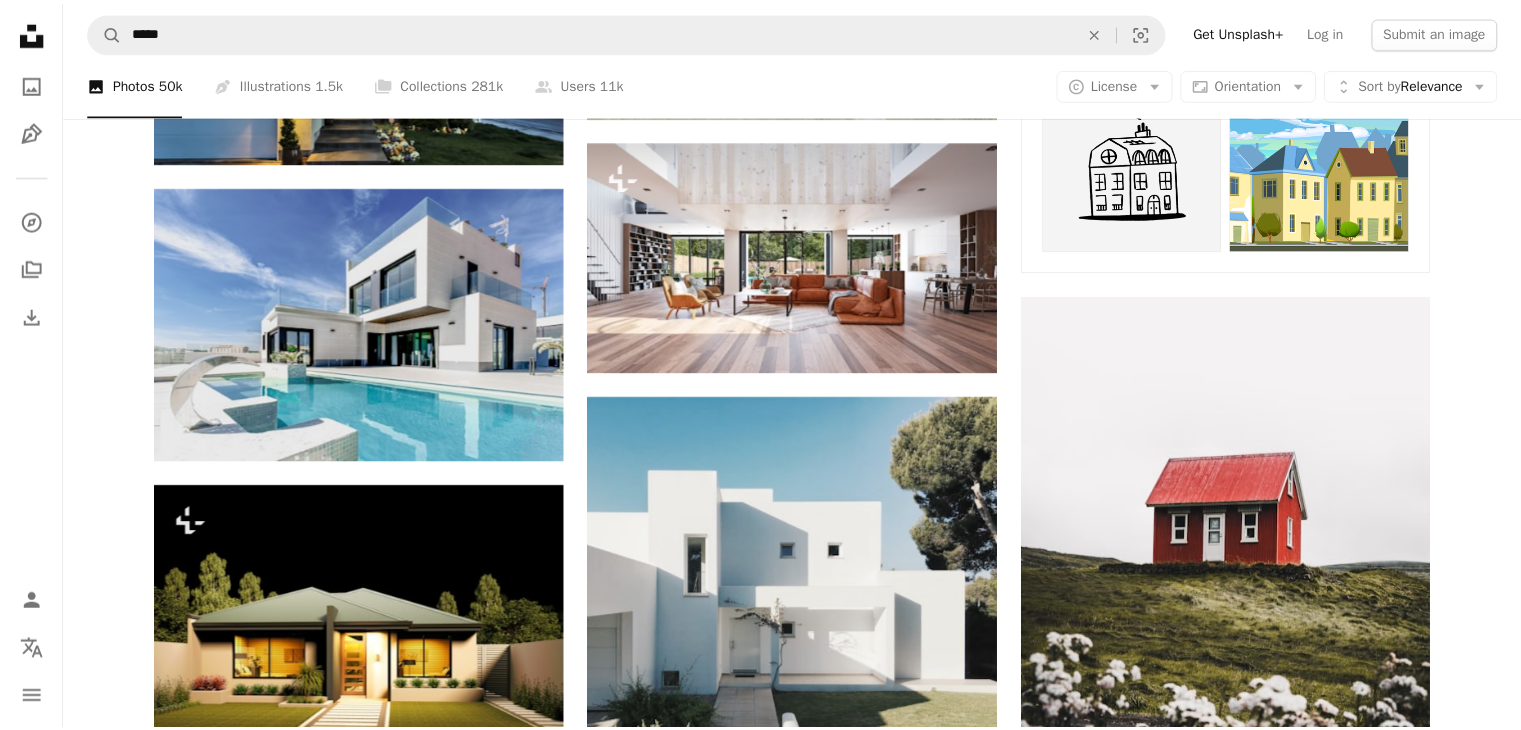 scroll, scrollTop: 0, scrollLeft: 0, axis: both 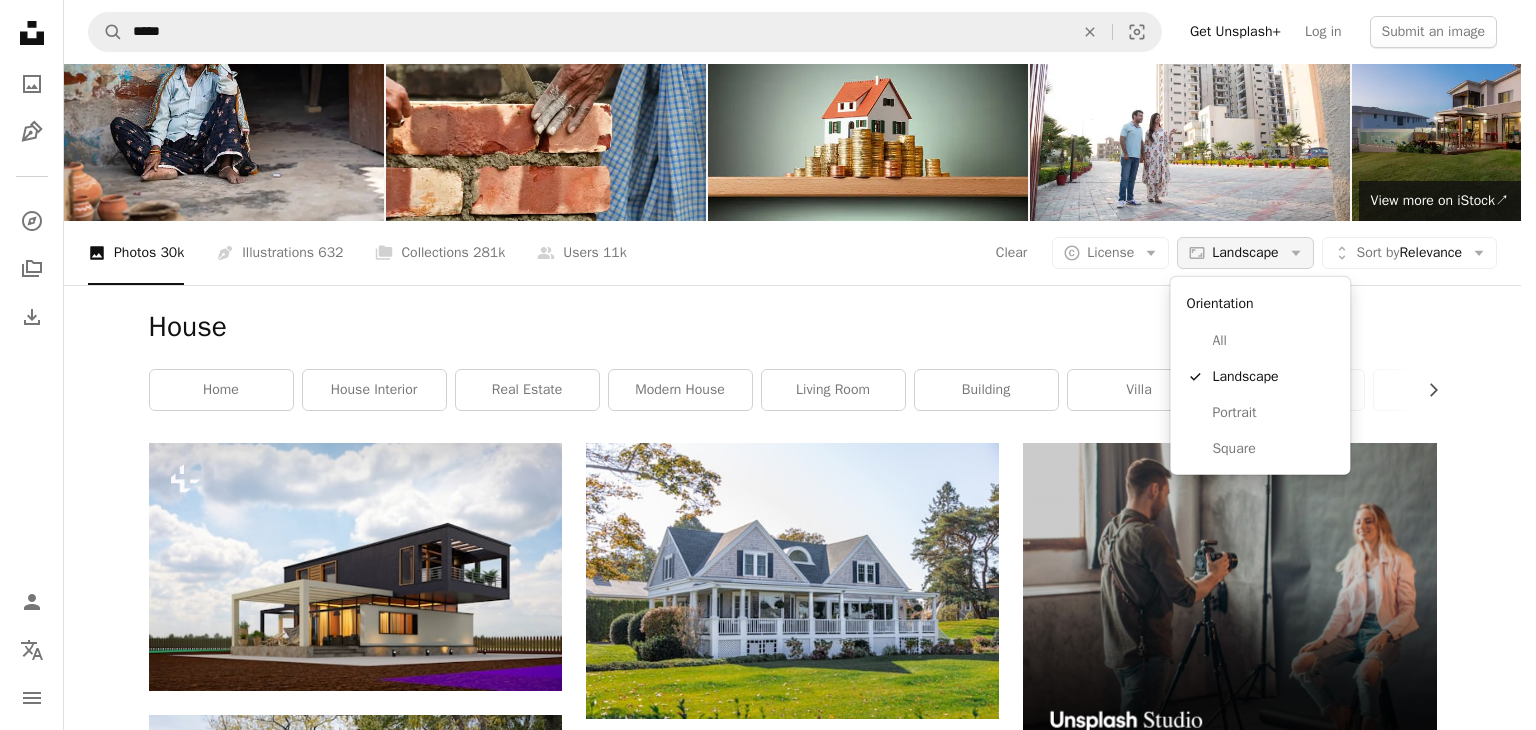 click on "Aspect ratio Landscape Arrow down" at bounding box center (1245, 253) 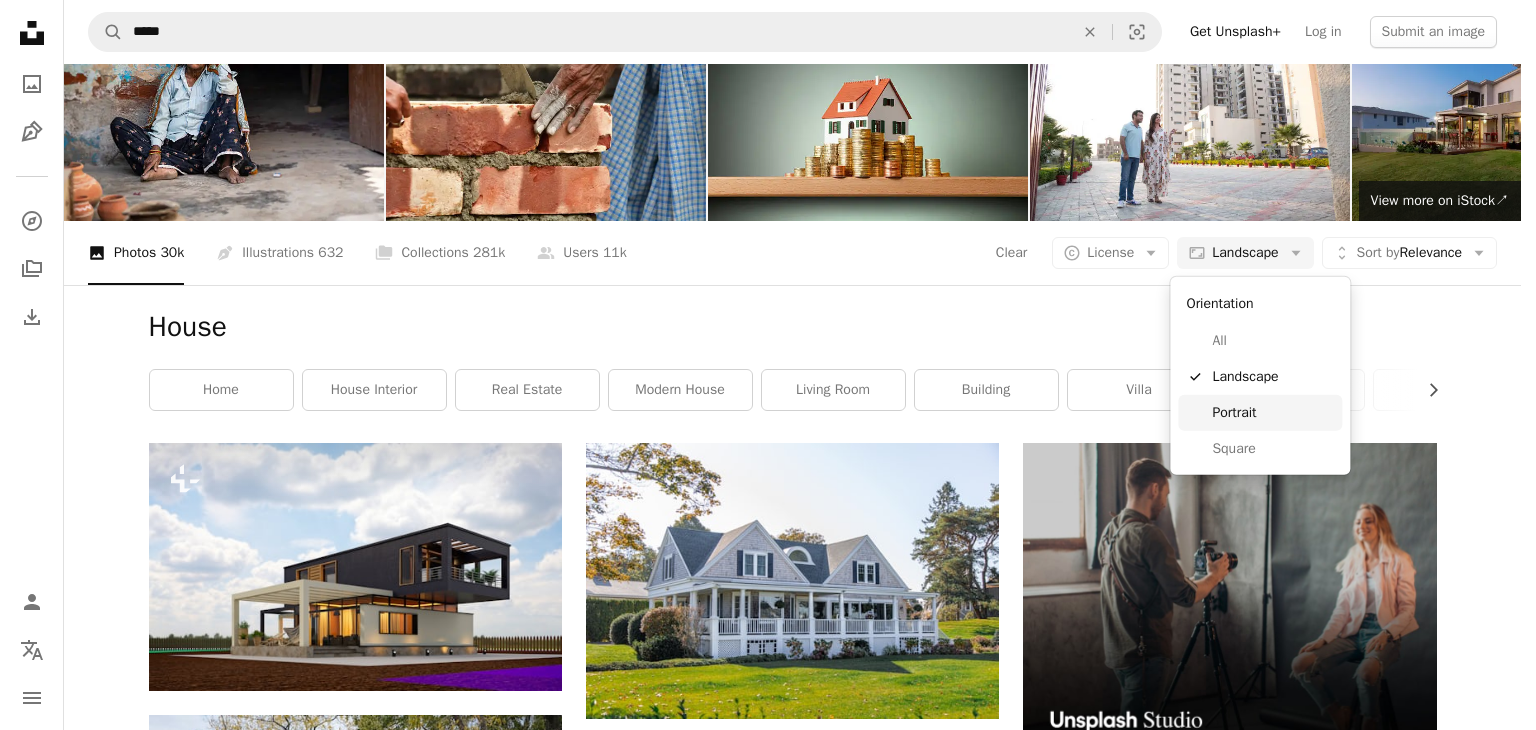 click on "Portrait" at bounding box center [1273, 413] 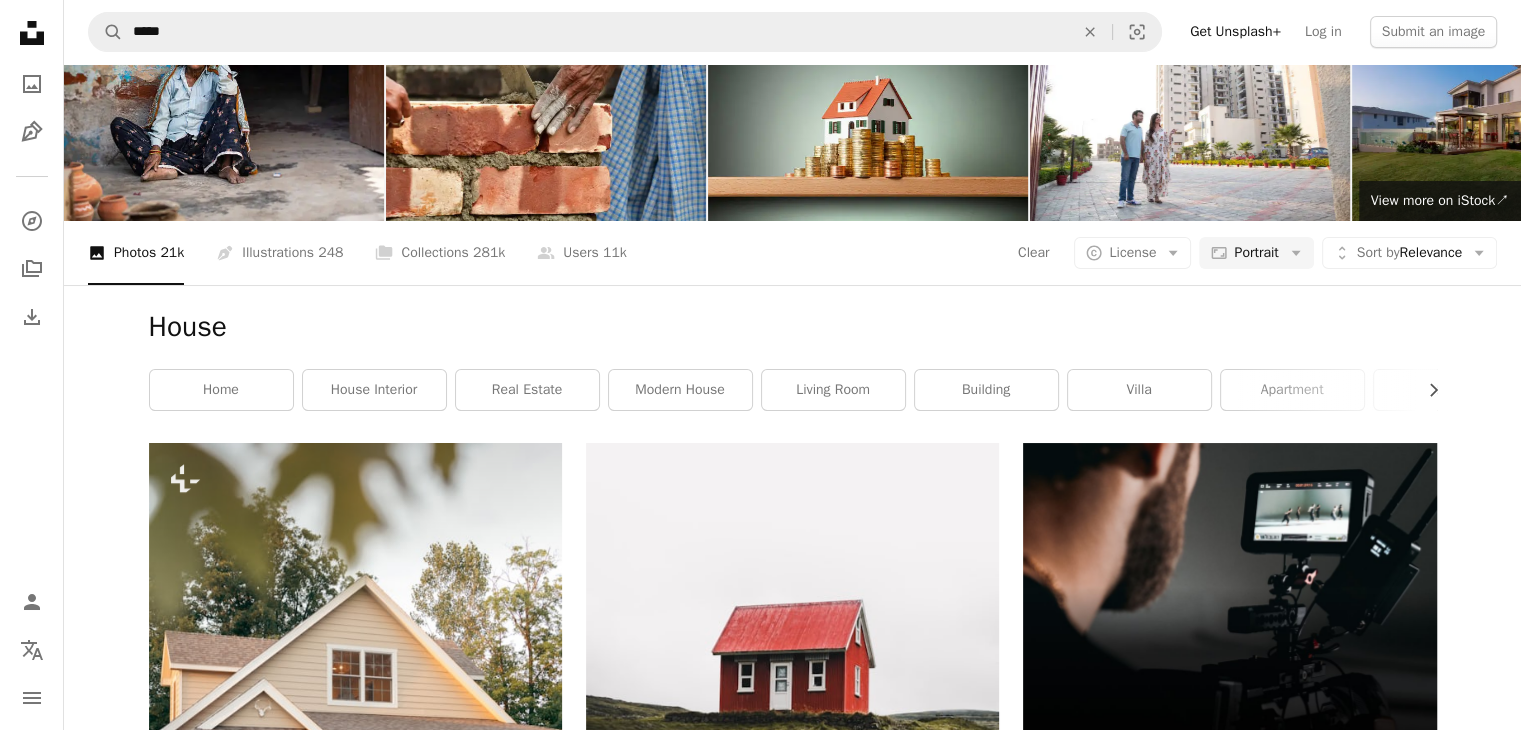 scroll, scrollTop: 3524, scrollLeft: 0, axis: vertical 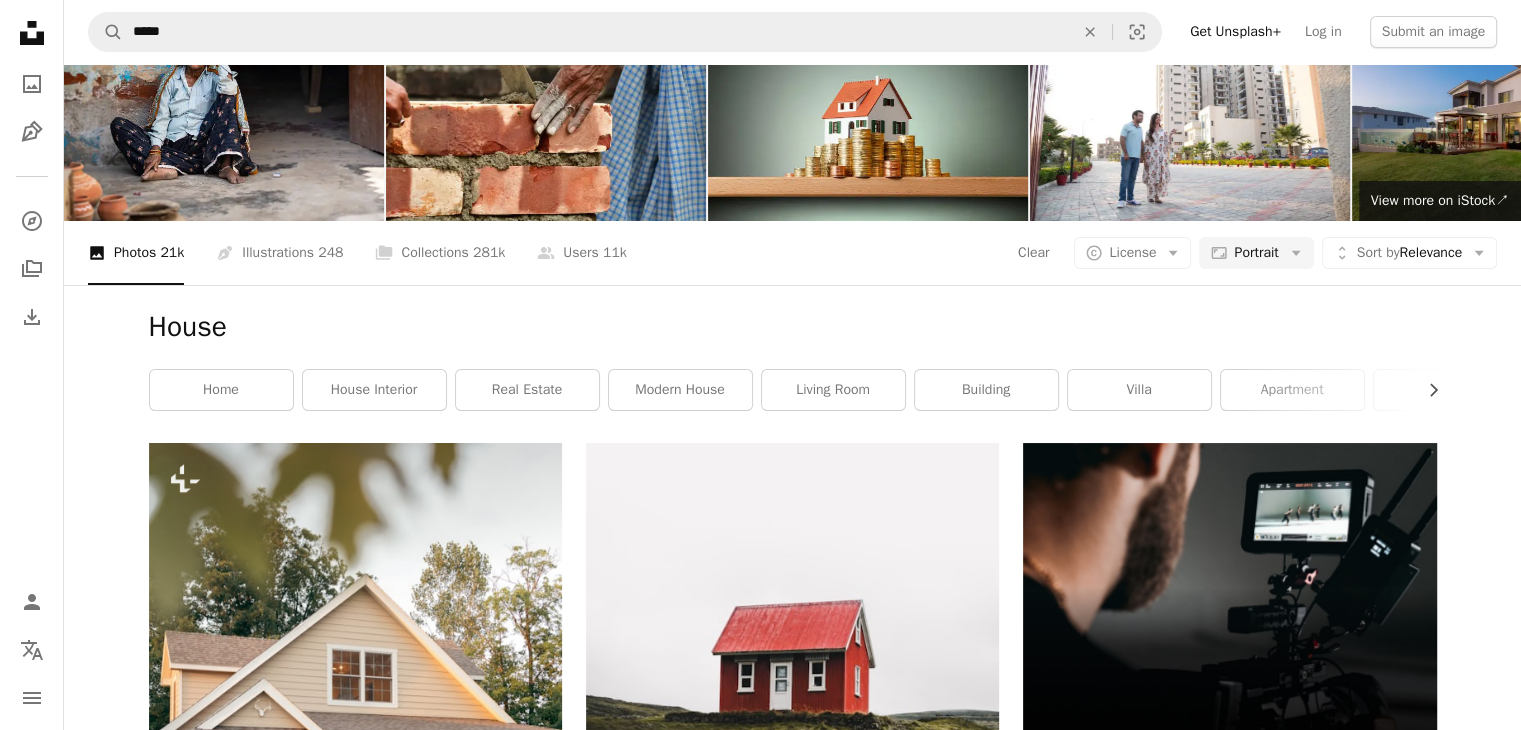 click on "Arrow pointing down" at bounding box center (522, 4088) 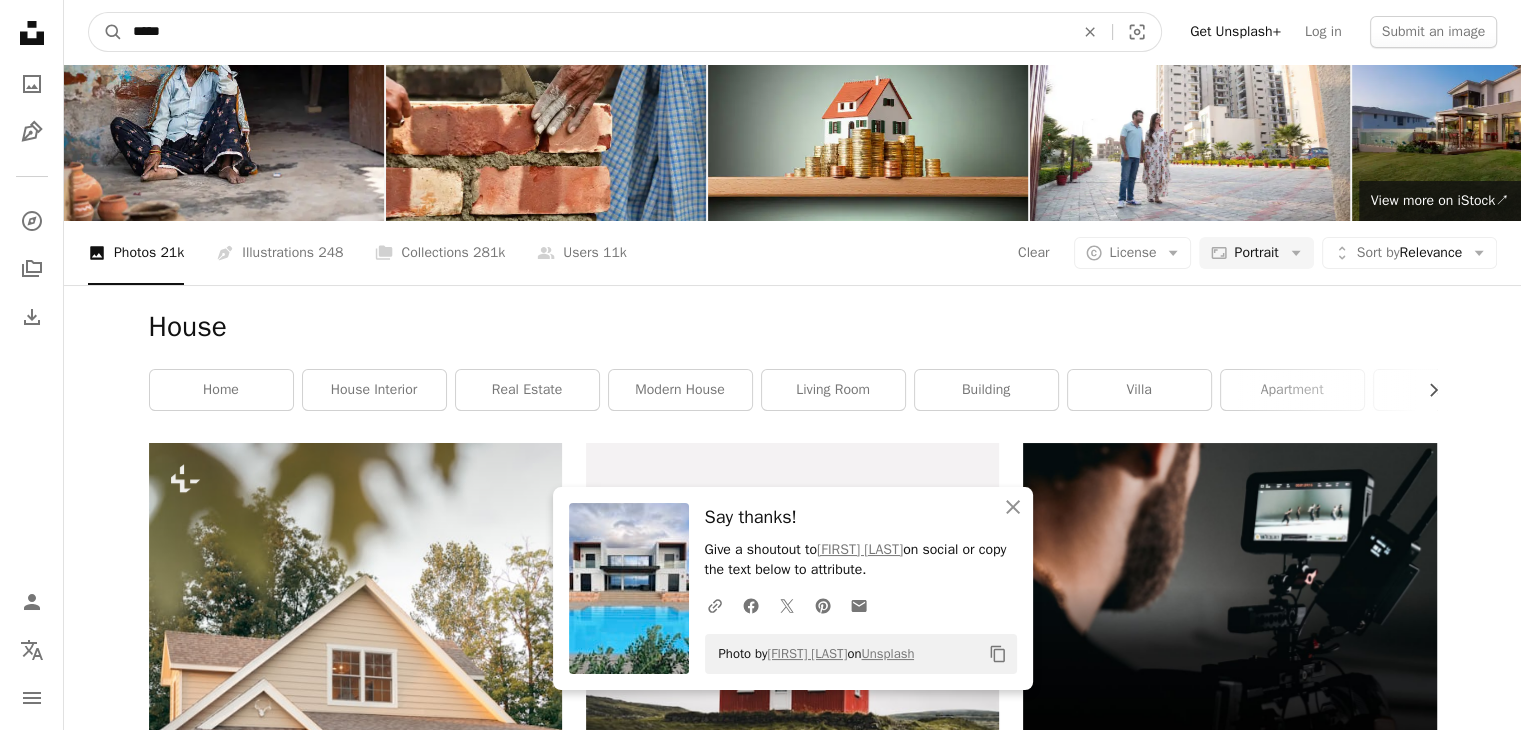 click on "*****" at bounding box center (595, 32) 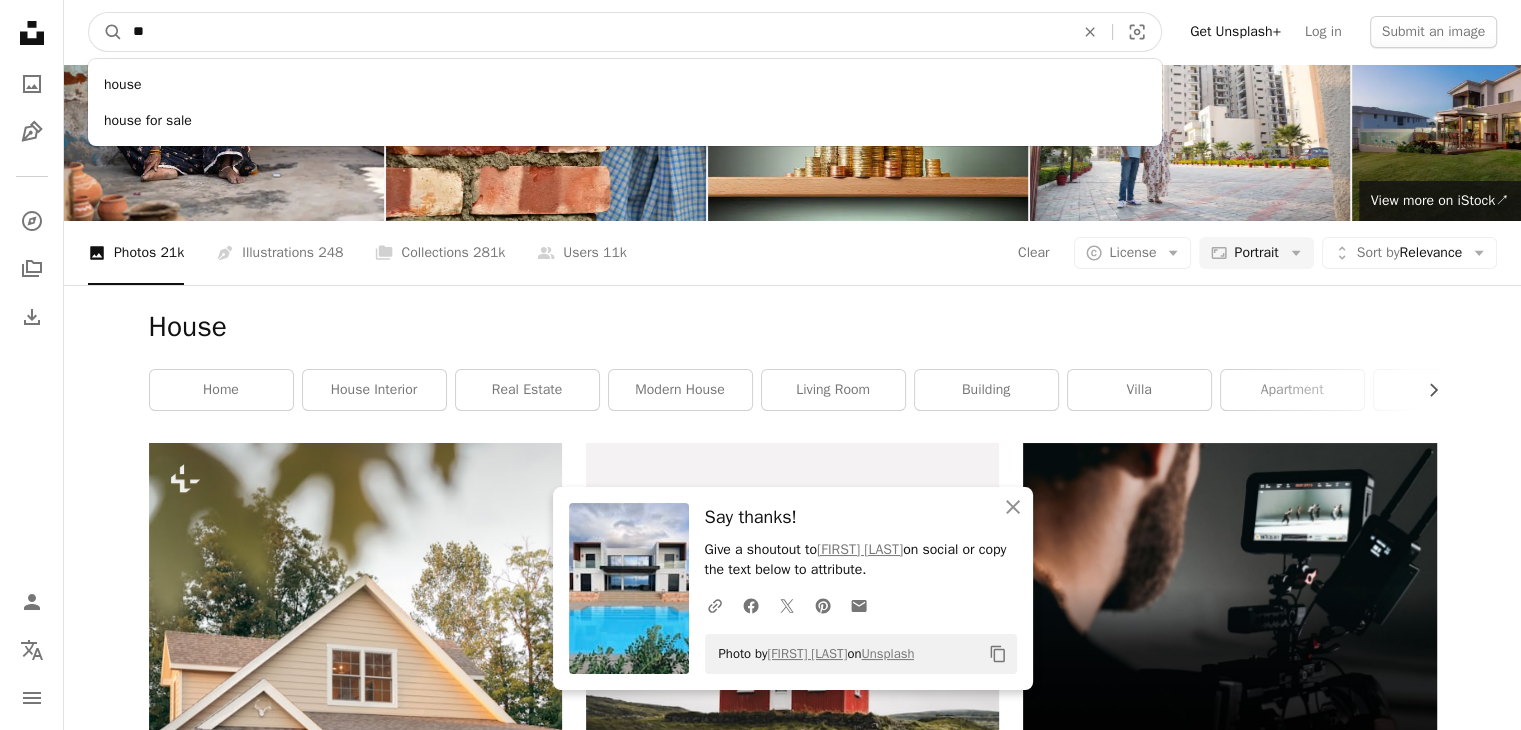 type on "*" 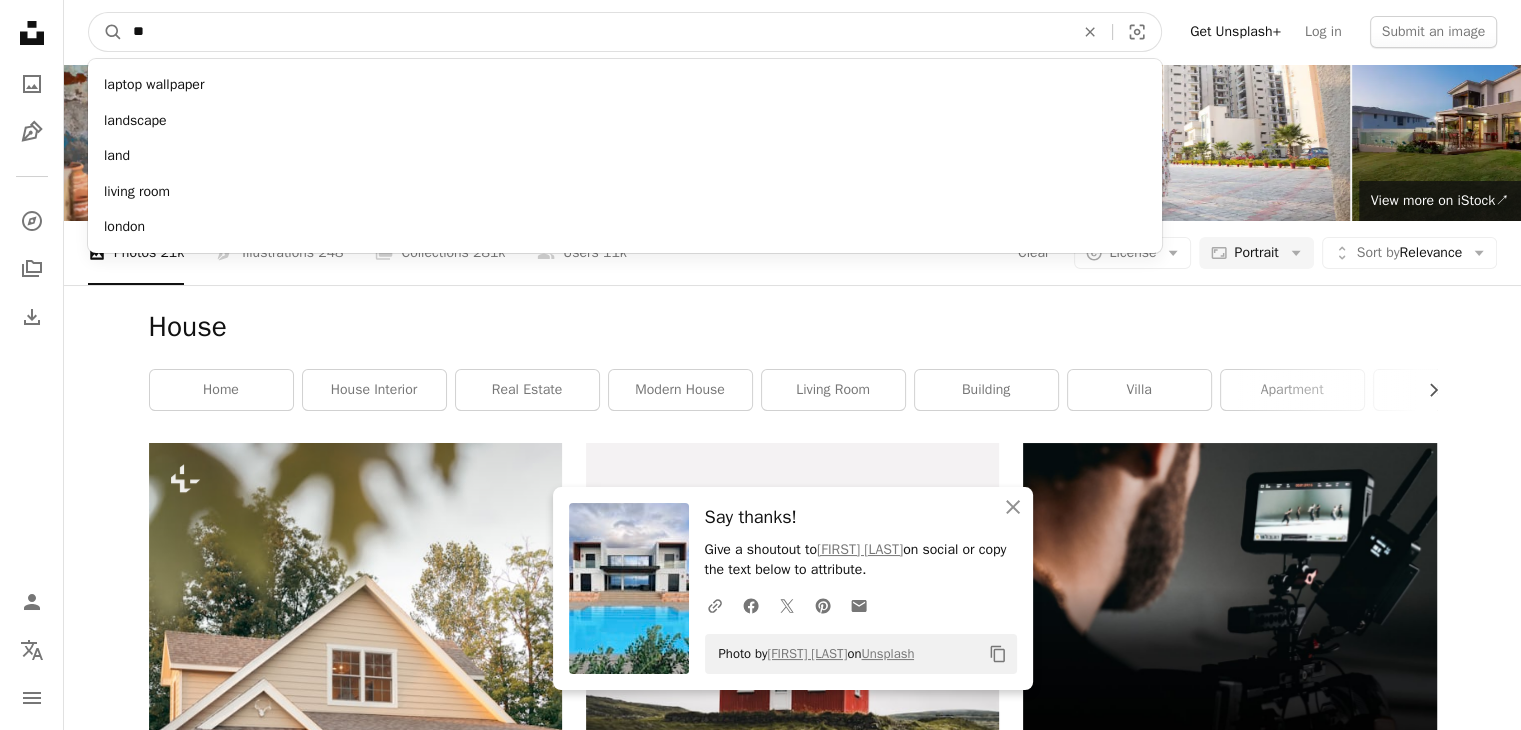 type on "*" 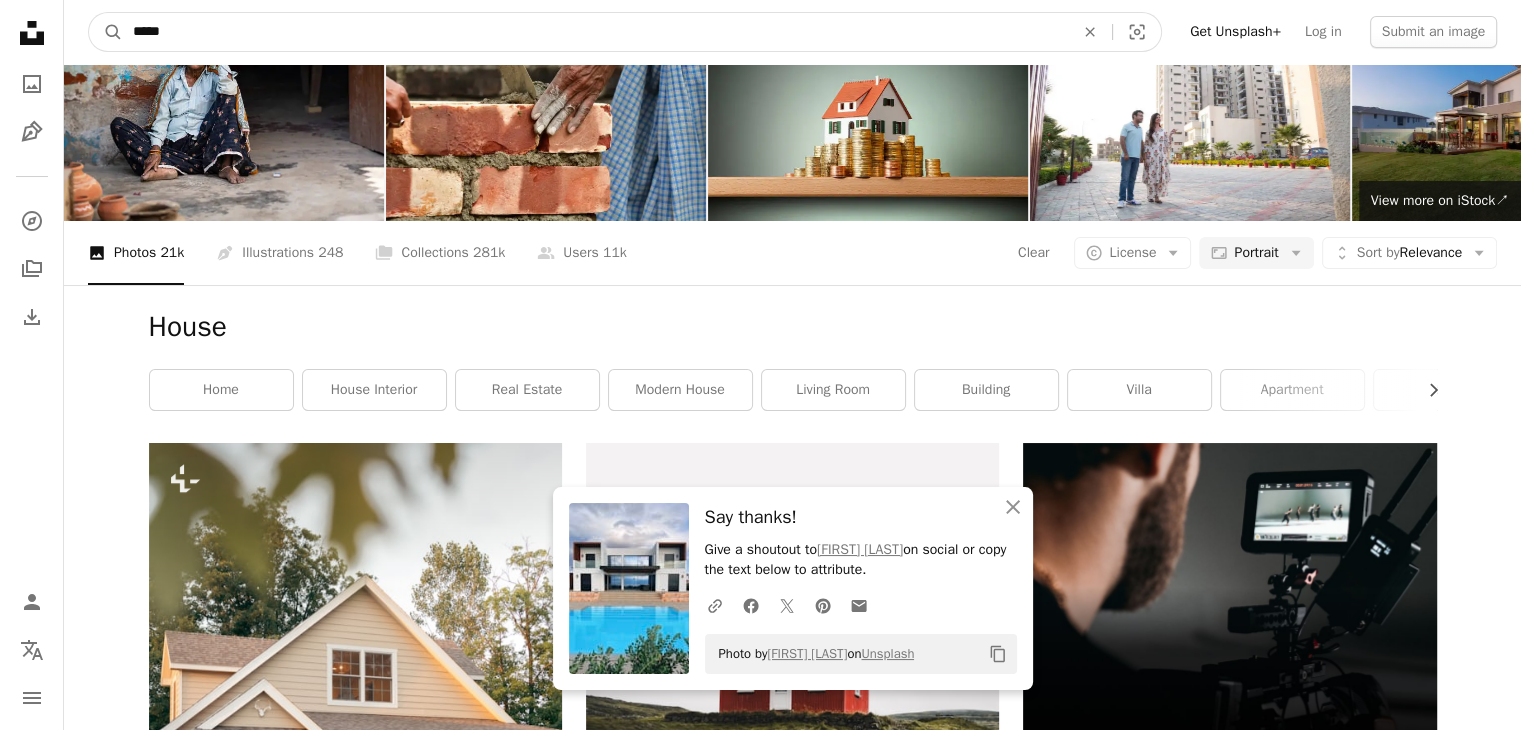 type on "*****" 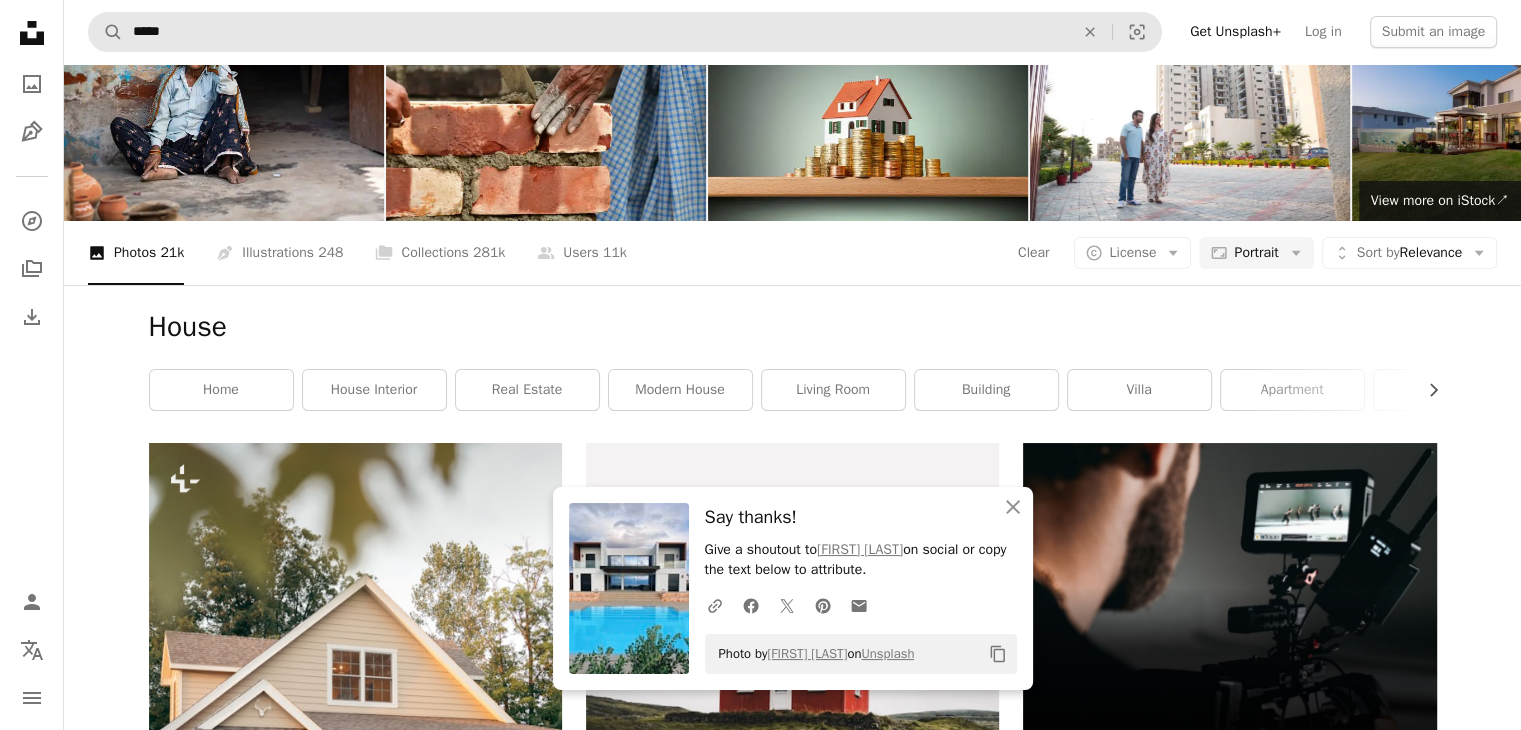 scroll, scrollTop: 0, scrollLeft: 0, axis: both 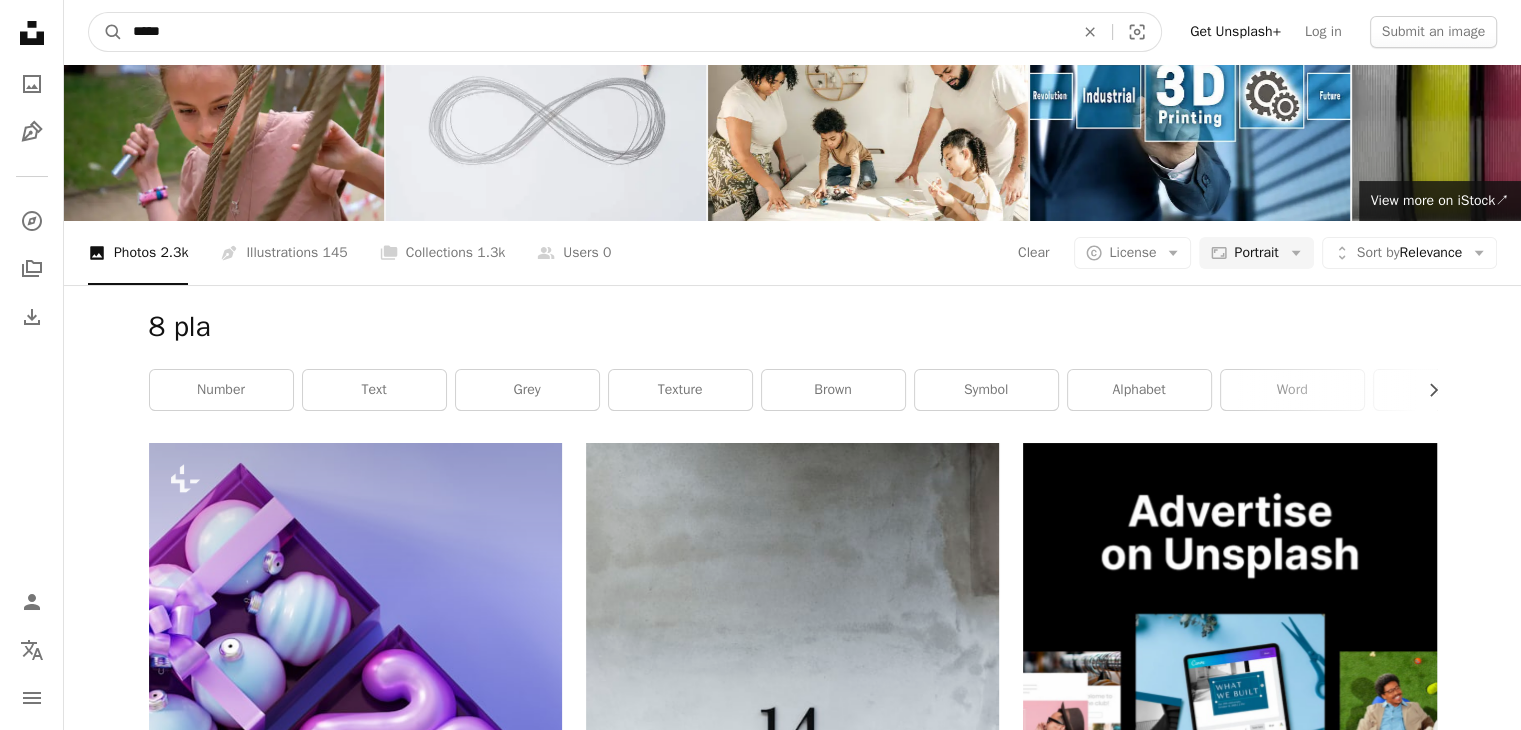 click on "*****" at bounding box center [595, 32] 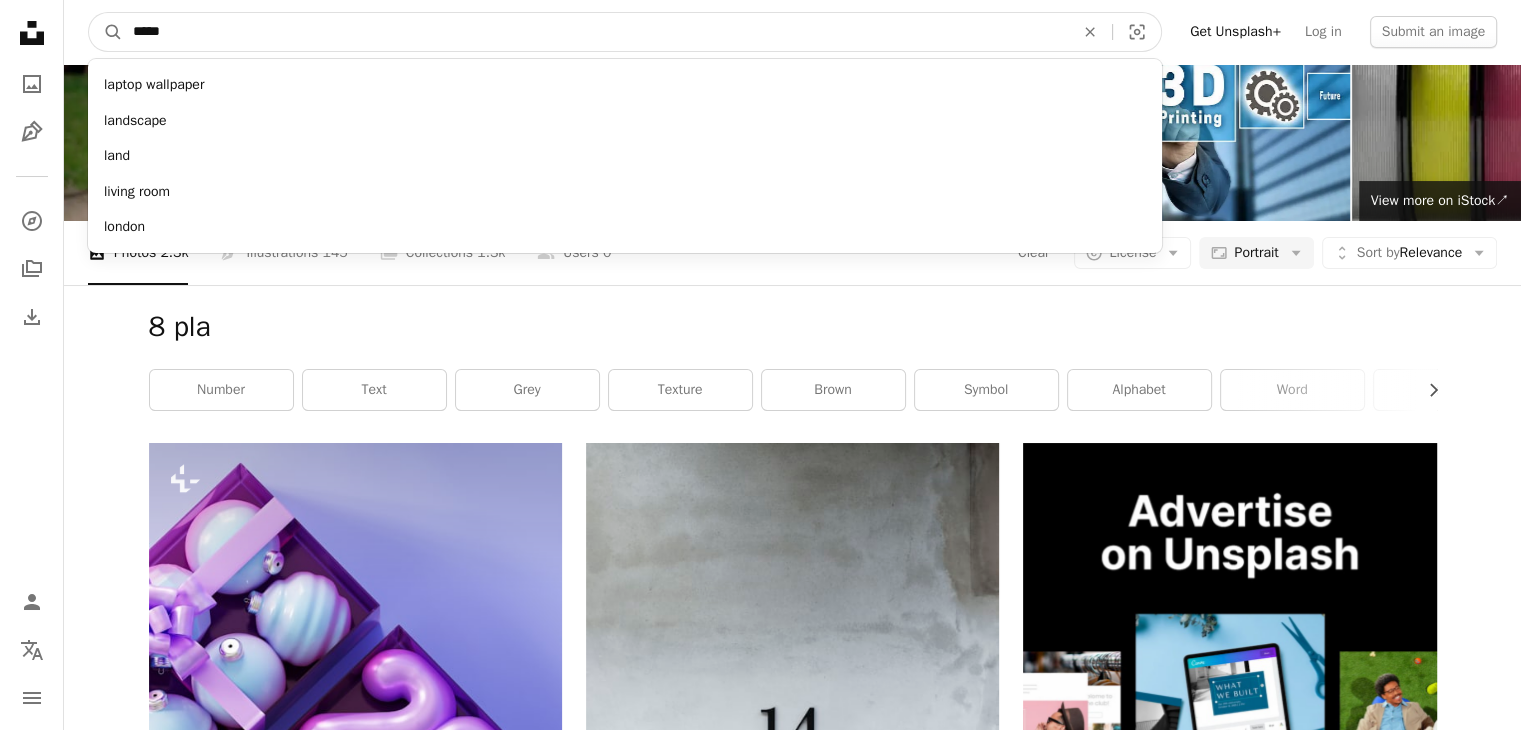 type on "*****" 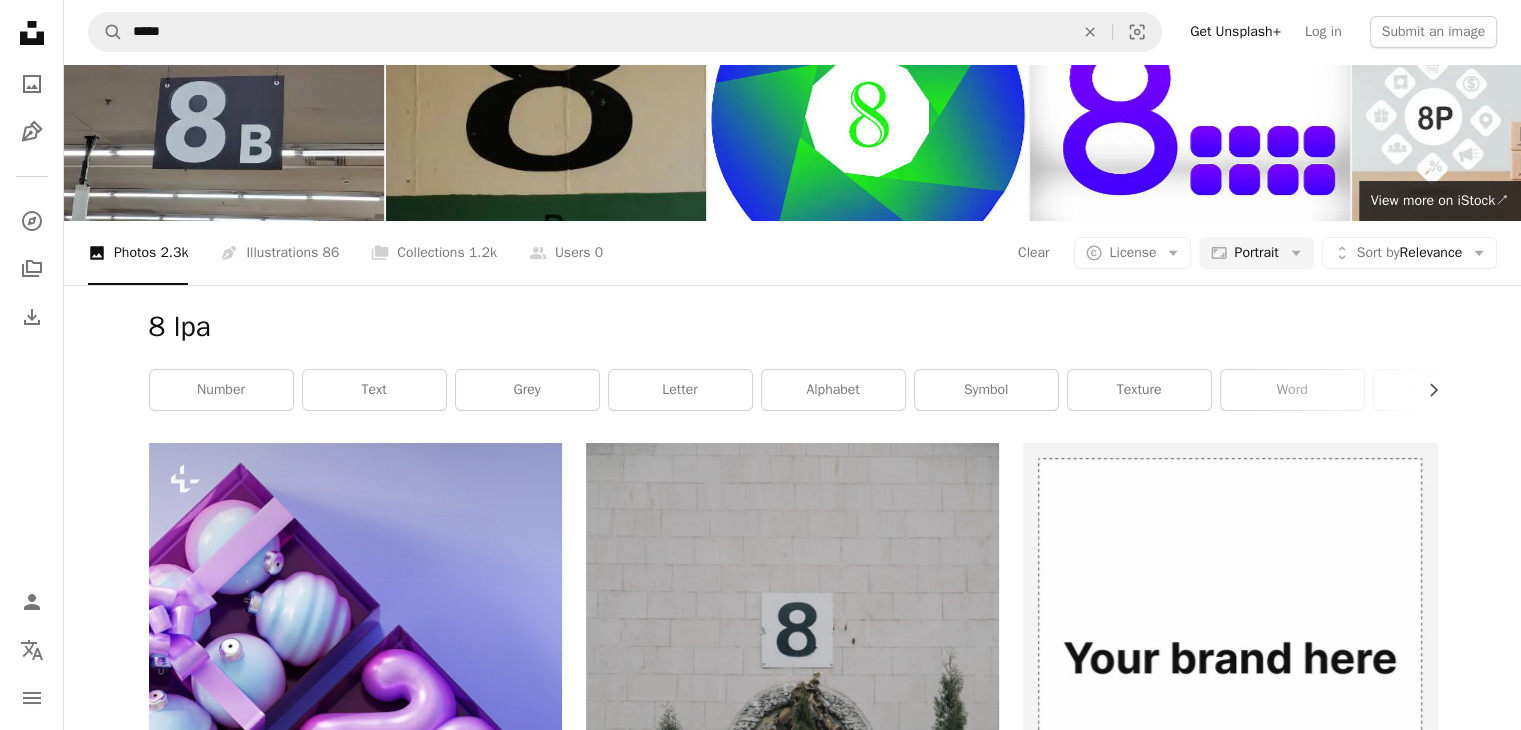 scroll, scrollTop: 3724, scrollLeft: 0, axis: vertical 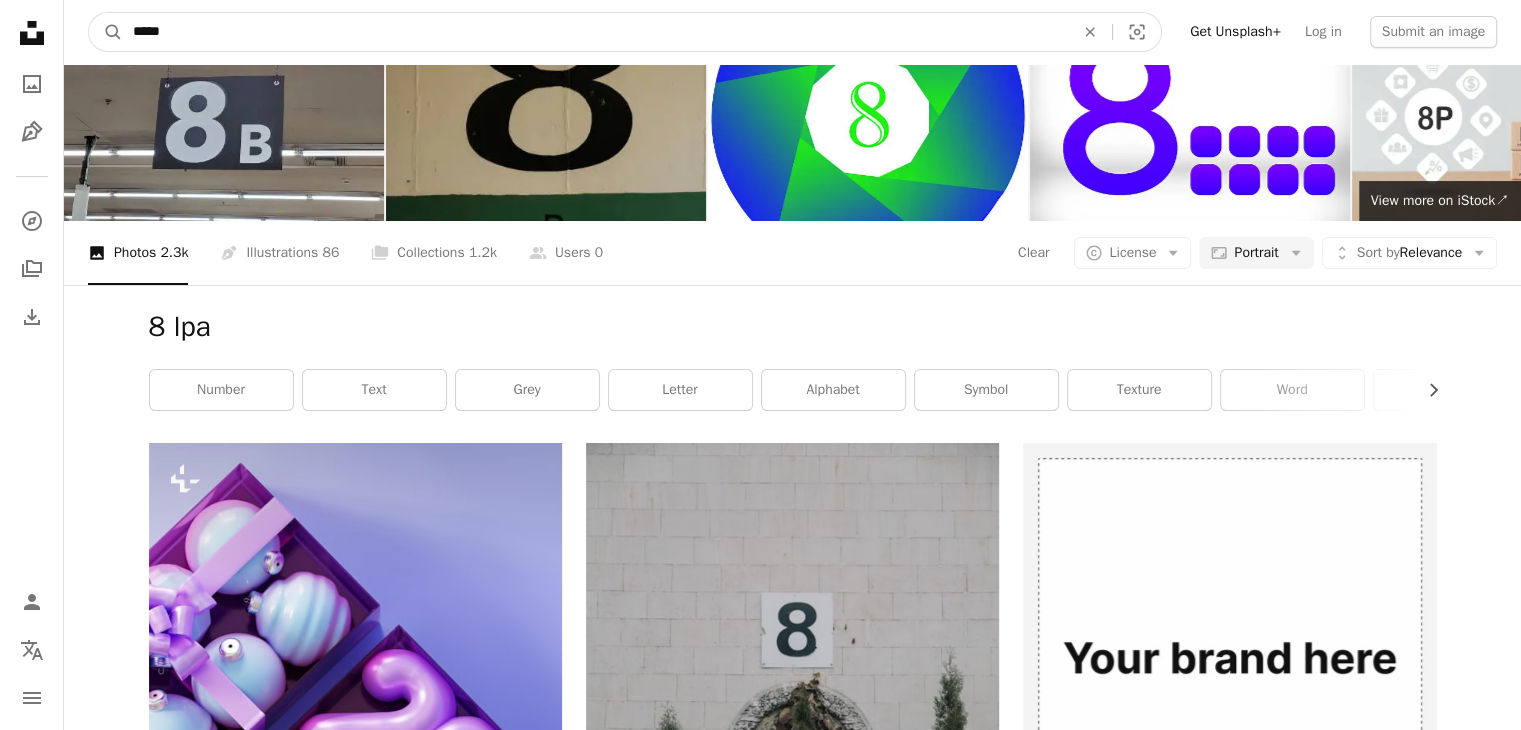click on "*****" at bounding box center (595, 32) 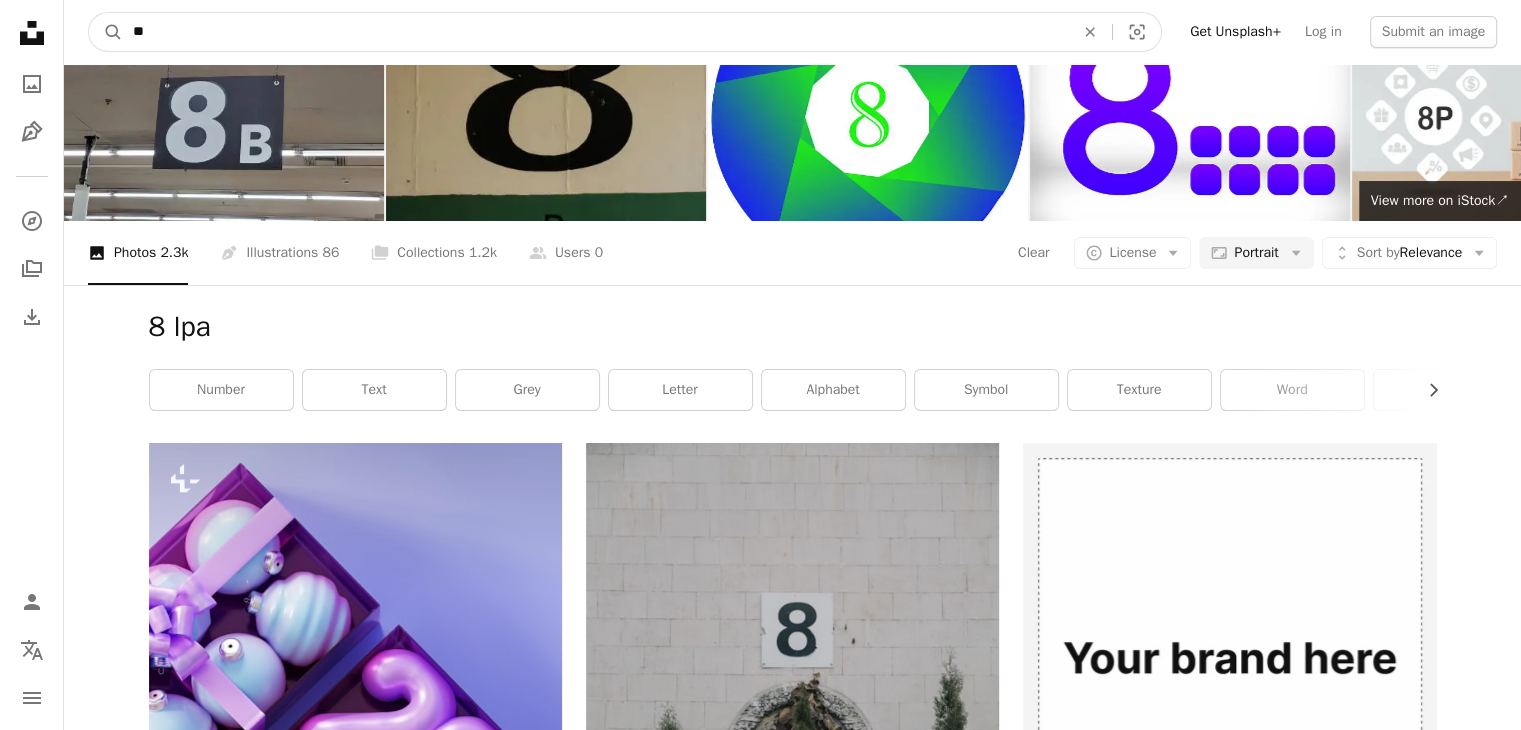 type on "*" 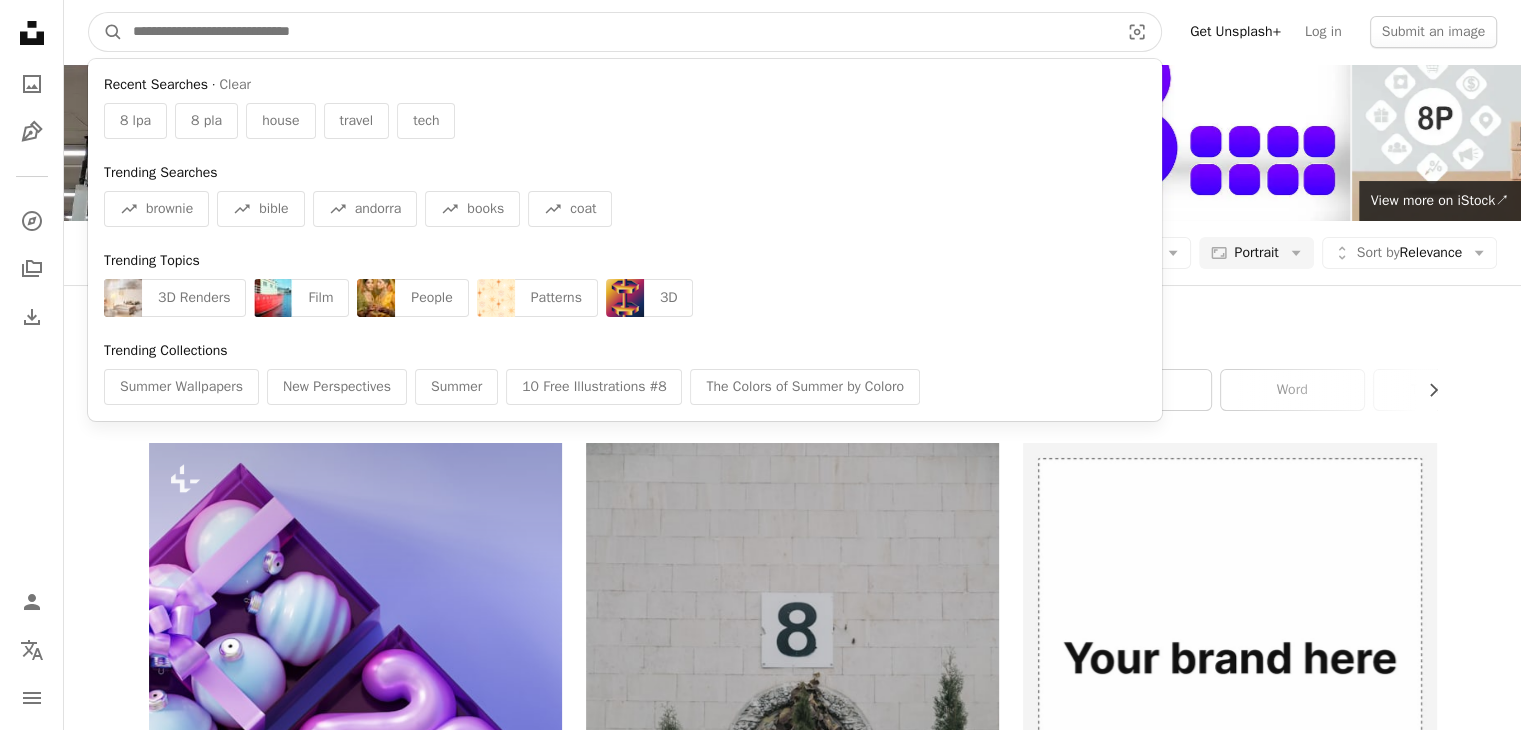 click at bounding box center (618, 32) 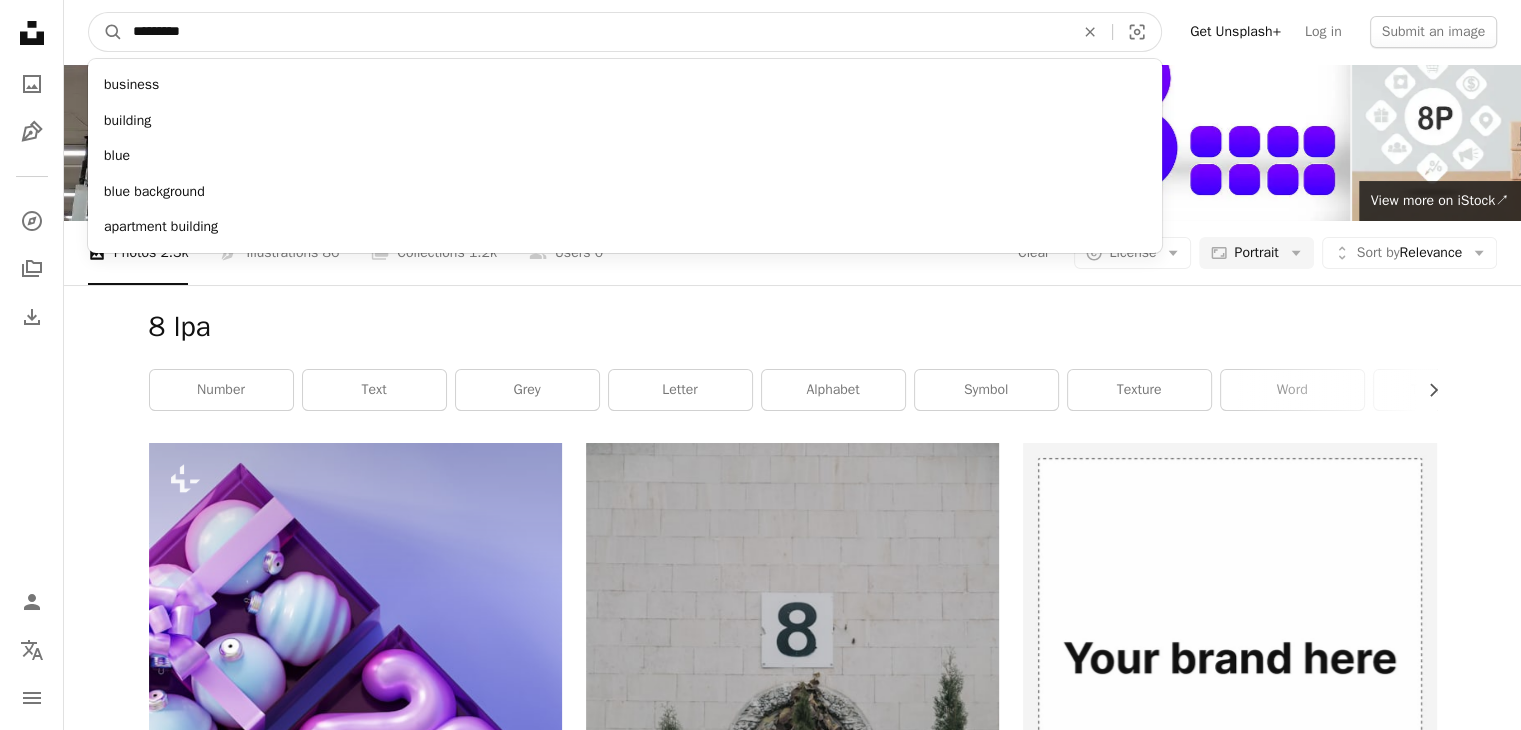 type on "*********" 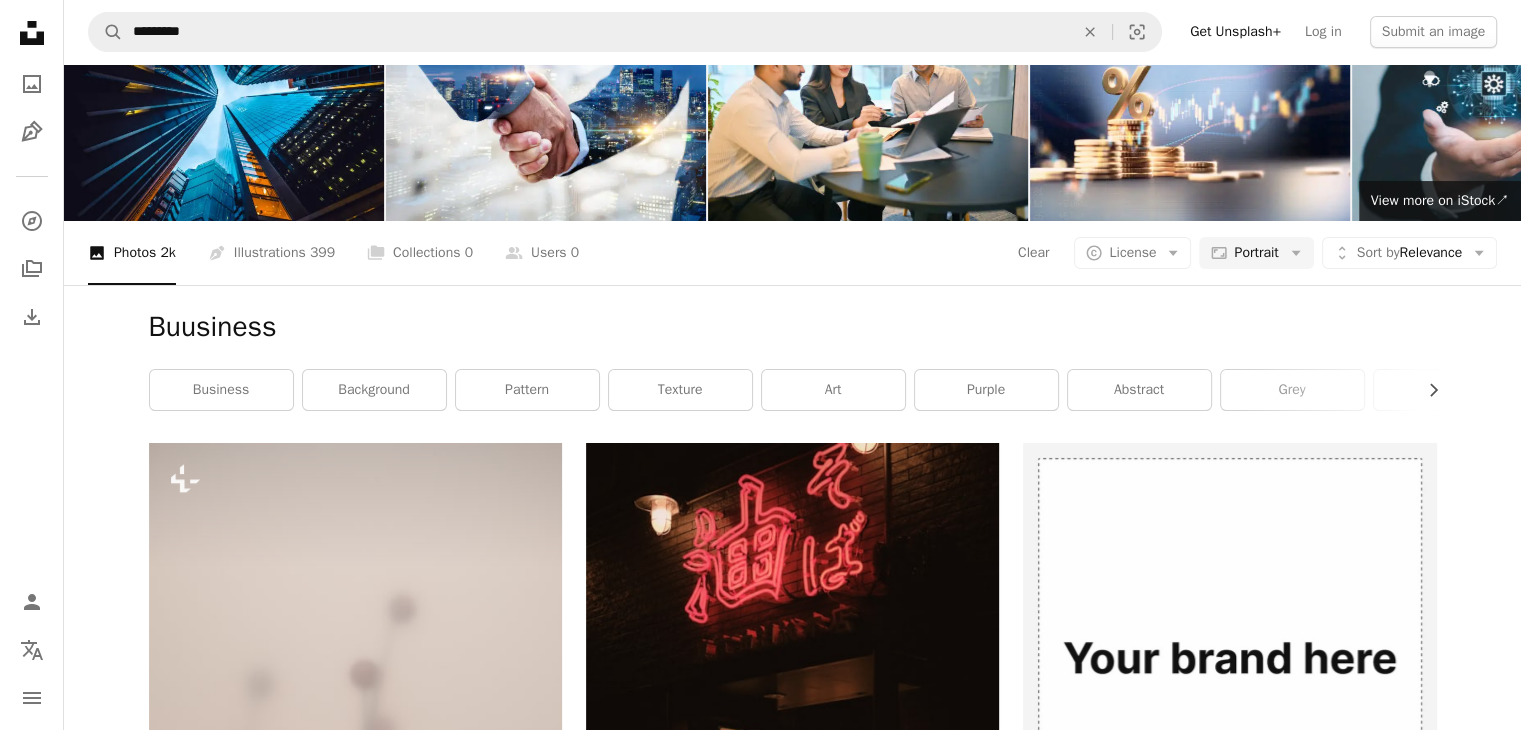 scroll, scrollTop: 4059, scrollLeft: 0, axis: vertical 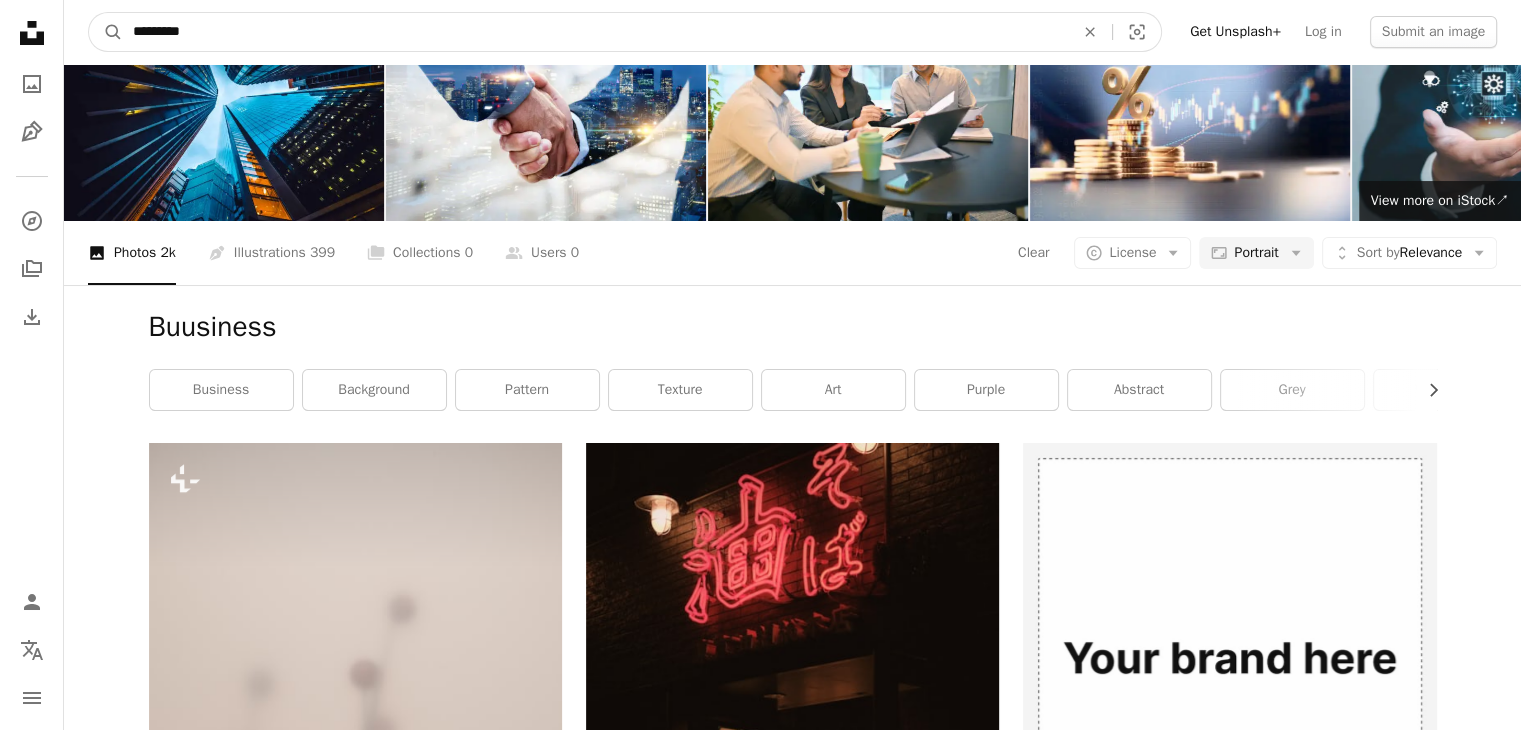 click on "*********" at bounding box center (595, 32) 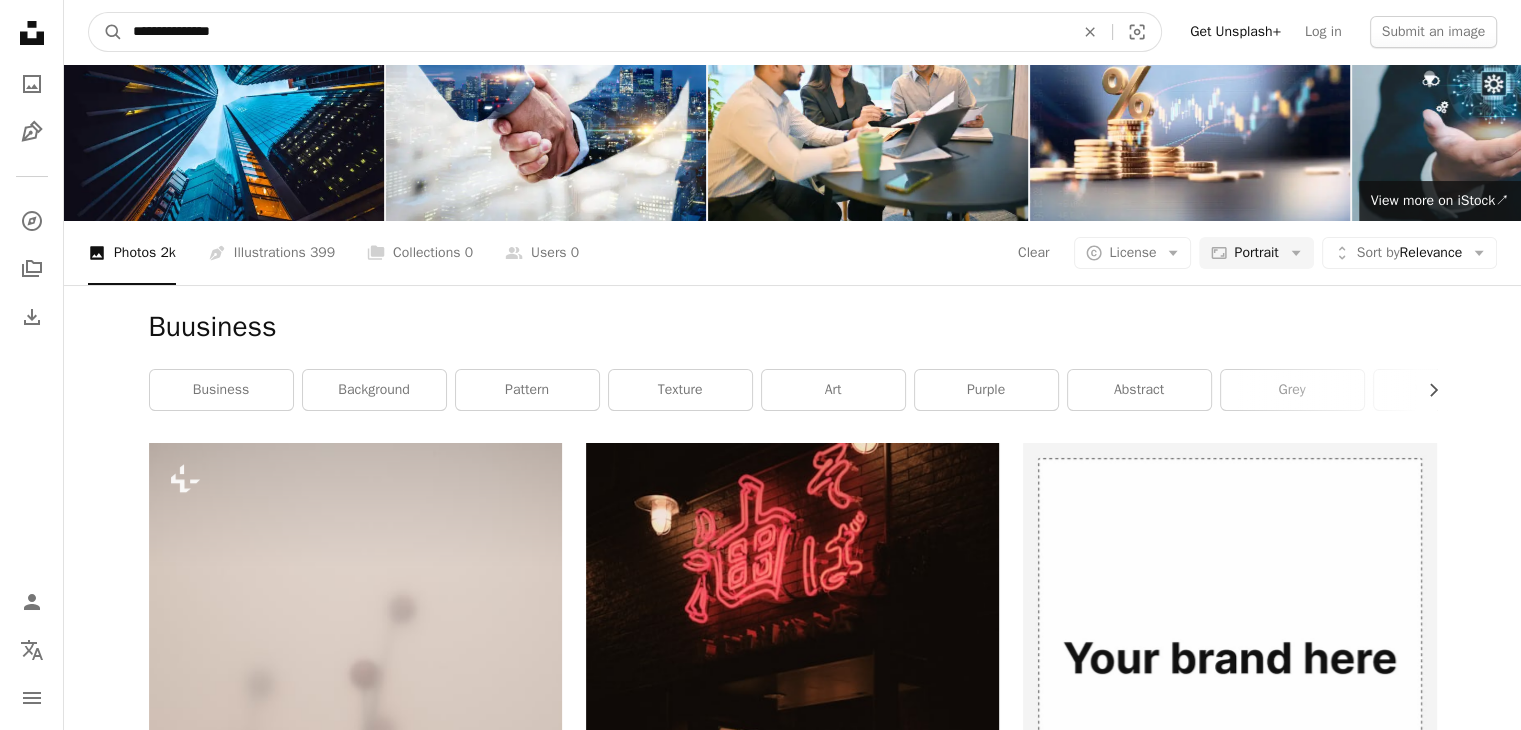 type on "**********" 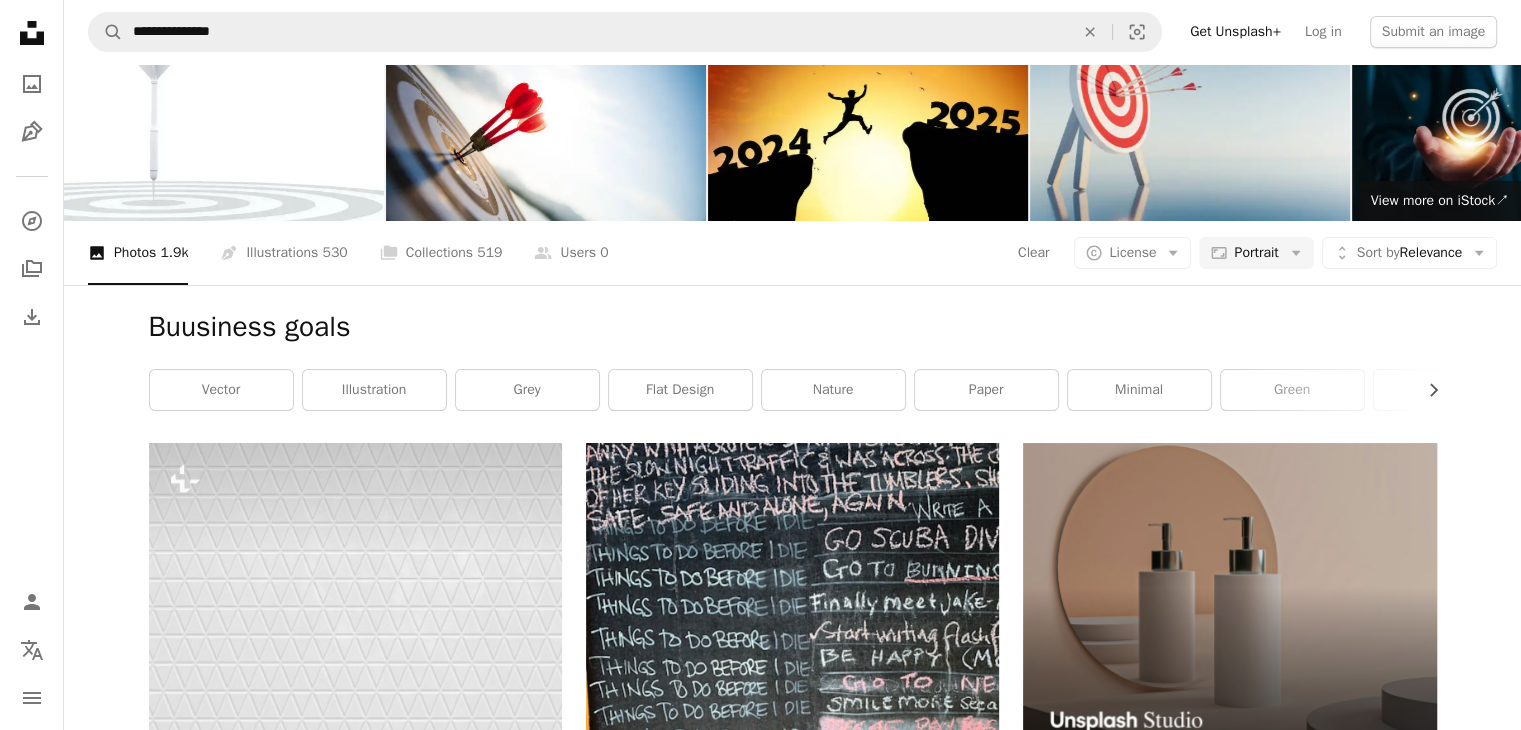 scroll, scrollTop: 4212, scrollLeft: 0, axis: vertical 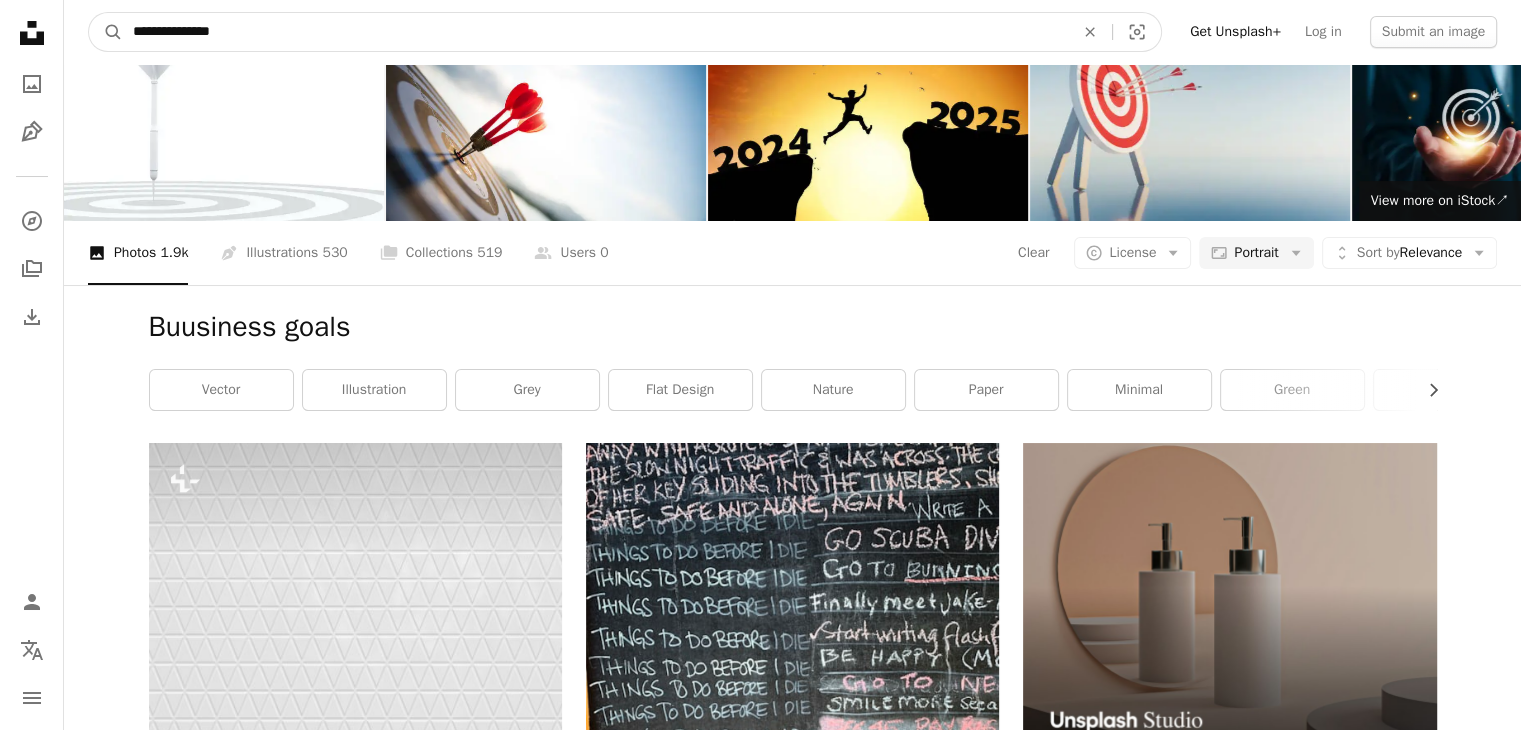 click on "**********" at bounding box center (595, 32) 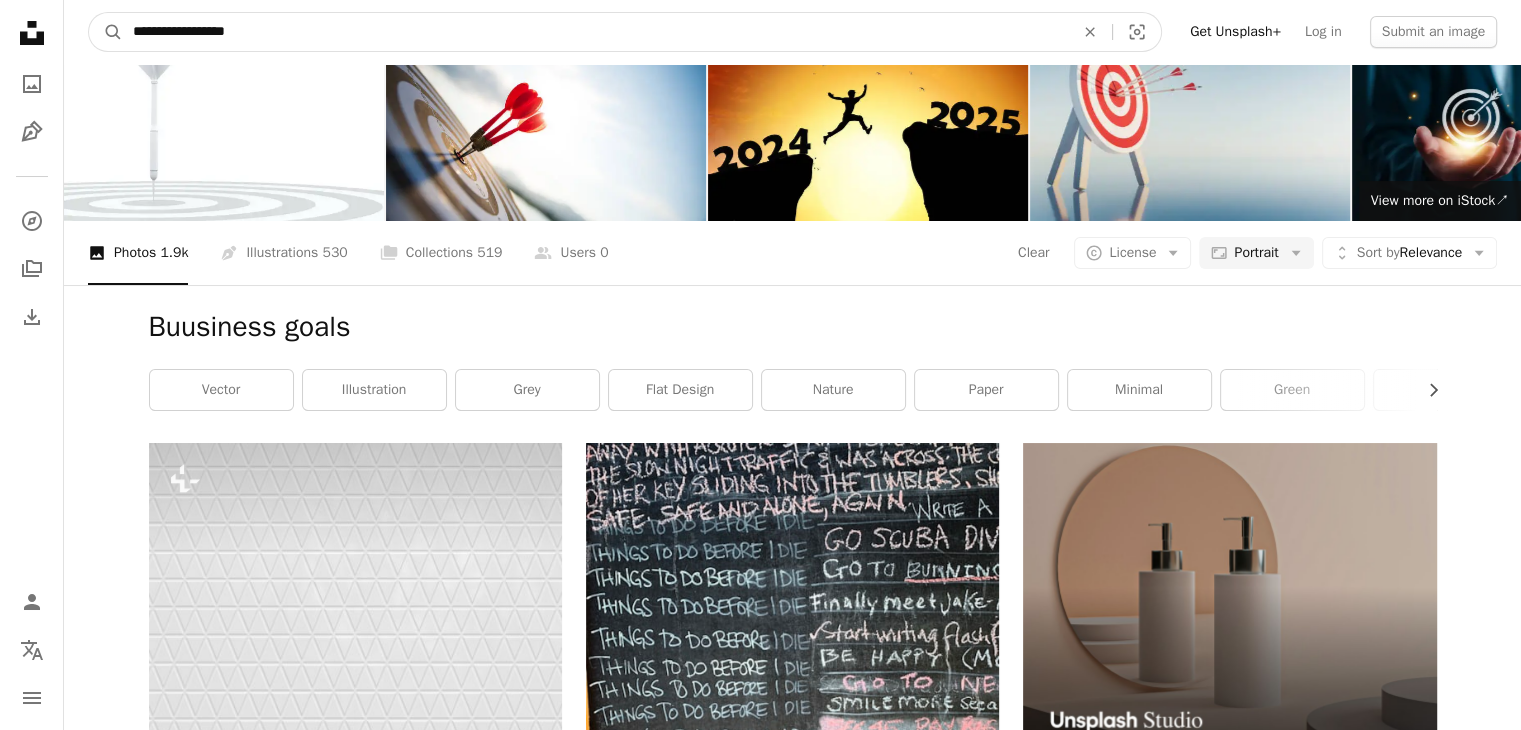type on "**********" 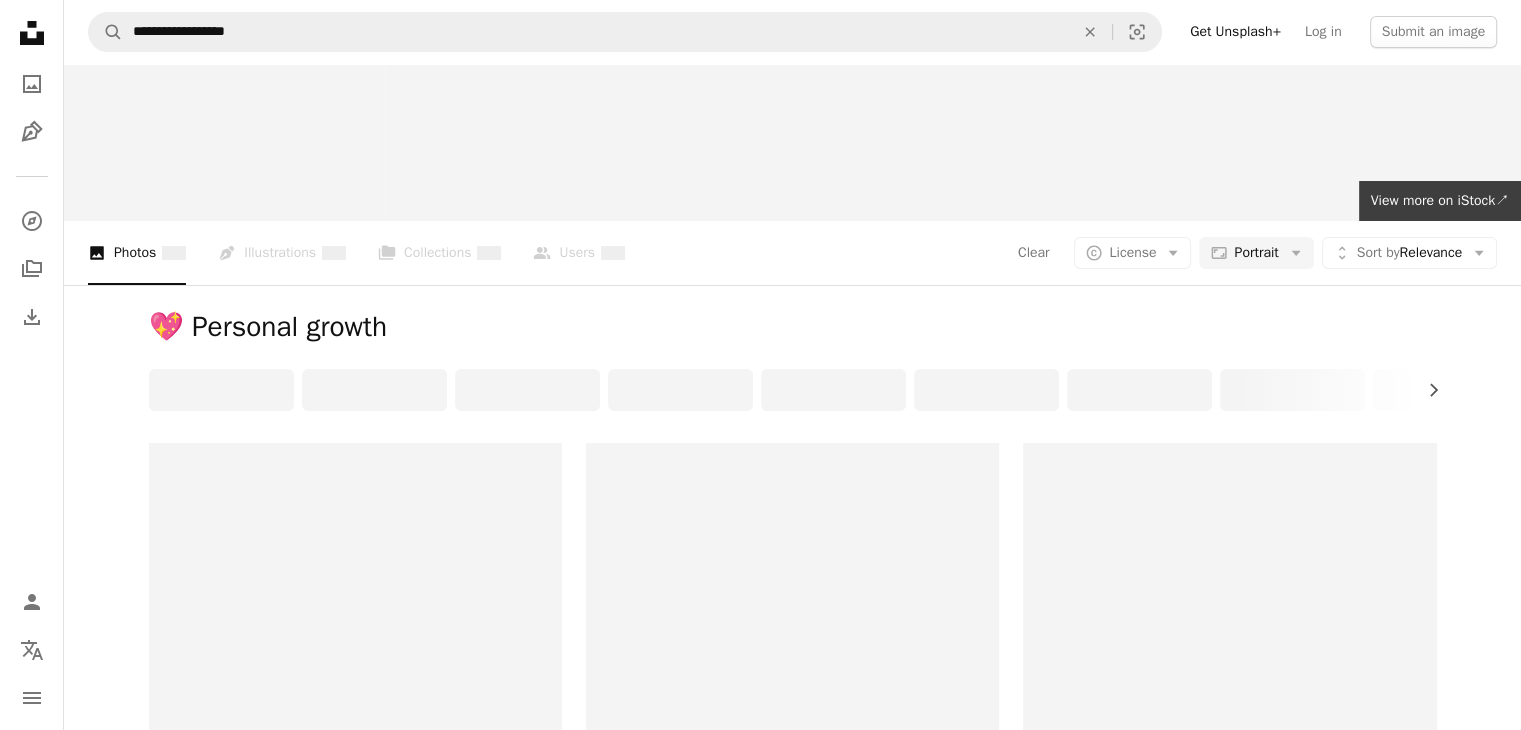 scroll, scrollTop: 0, scrollLeft: 0, axis: both 